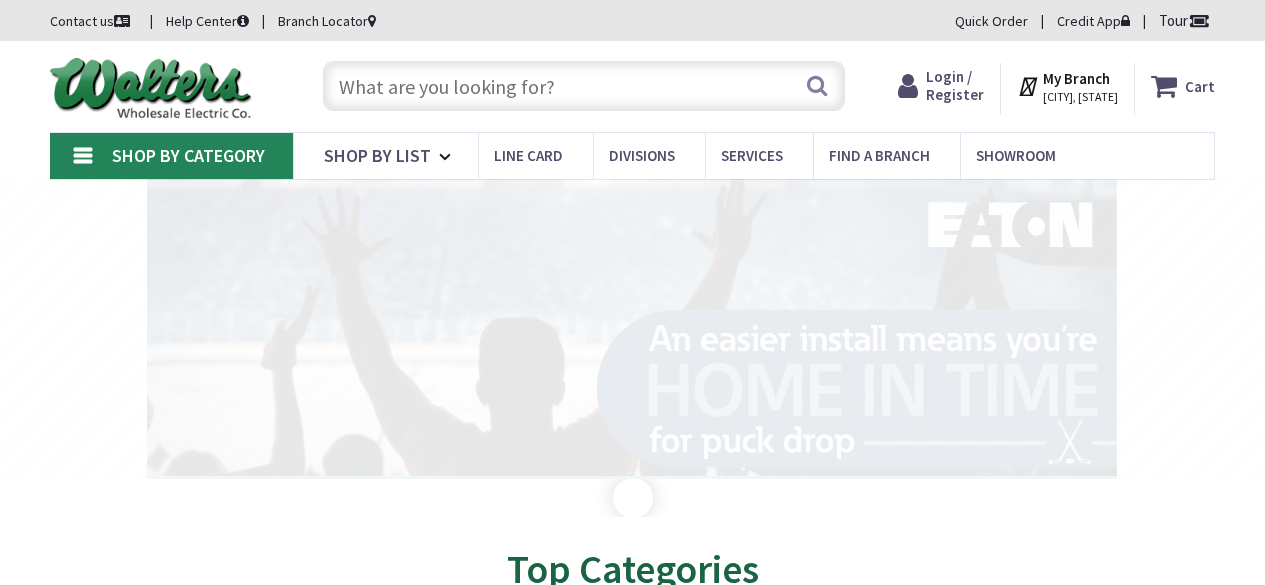 scroll, scrollTop: 0, scrollLeft: 0, axis: both 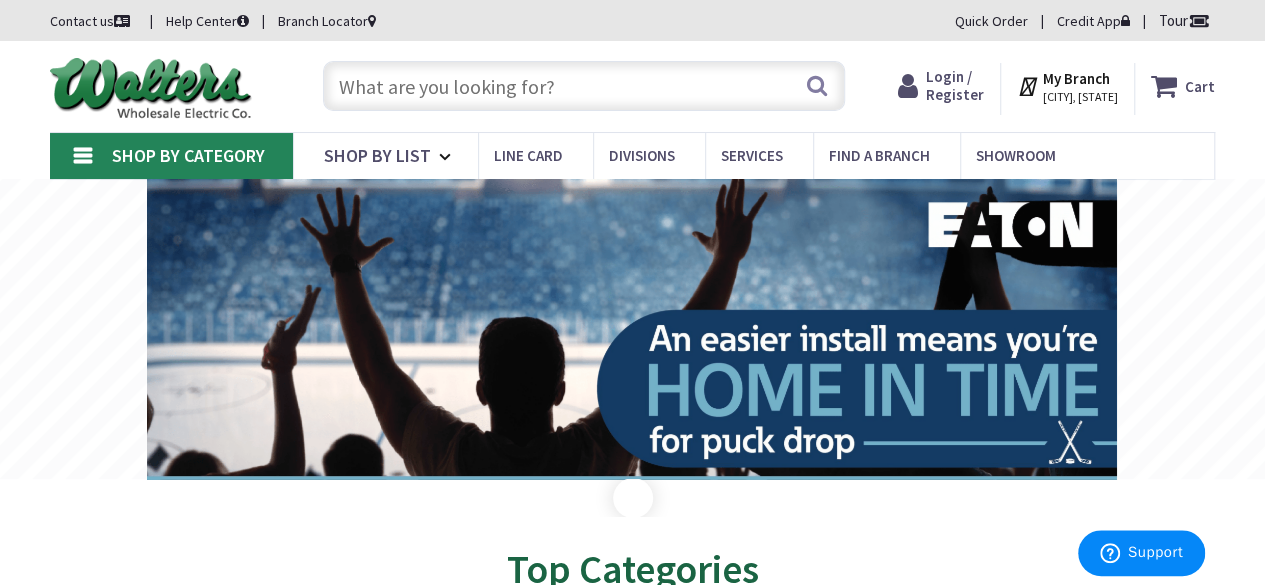 click on "My Branch" at bounding box center [1076, 78] 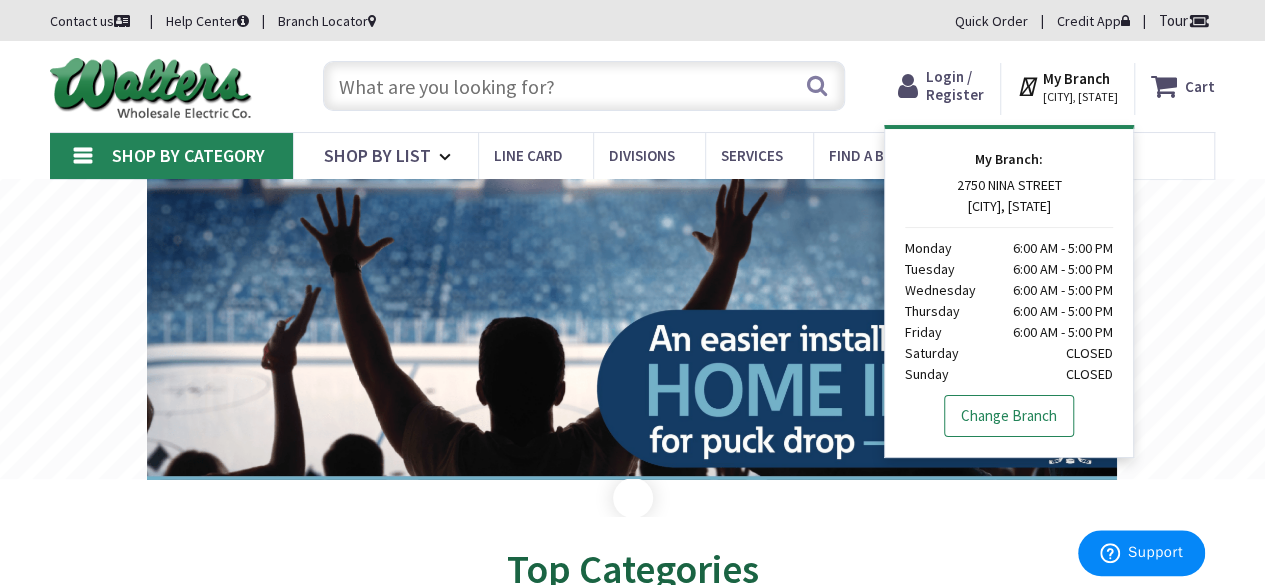 click on "Change Branch" at bounding box center [1009, 416] 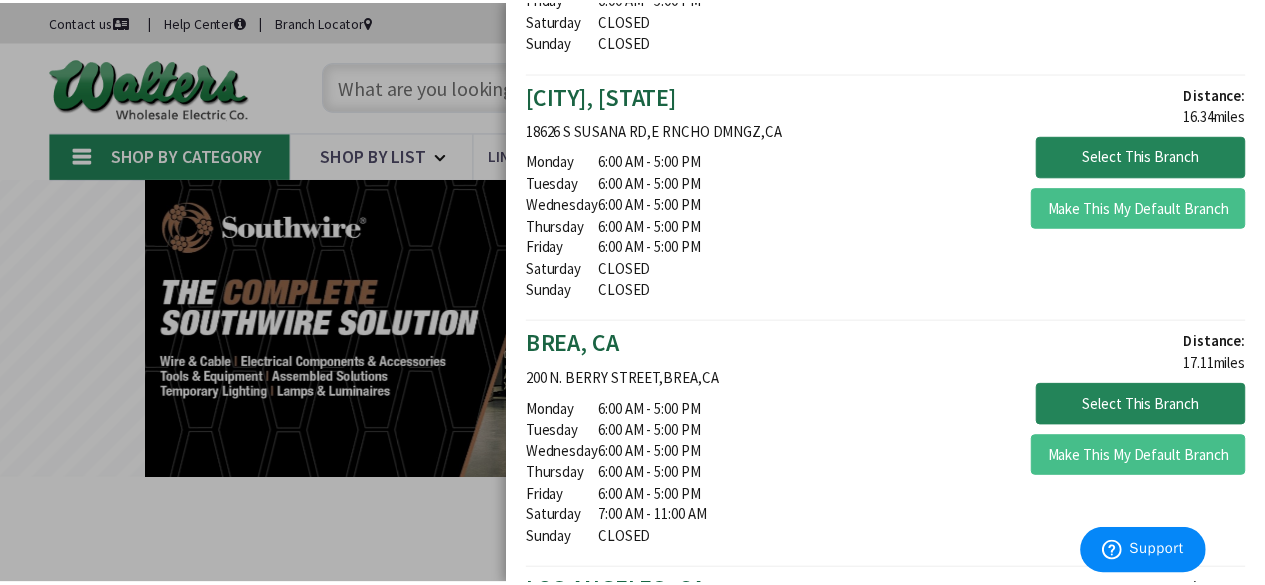 scroll, scrollTop: 1600, scrollLeft: 0, axis: vertical 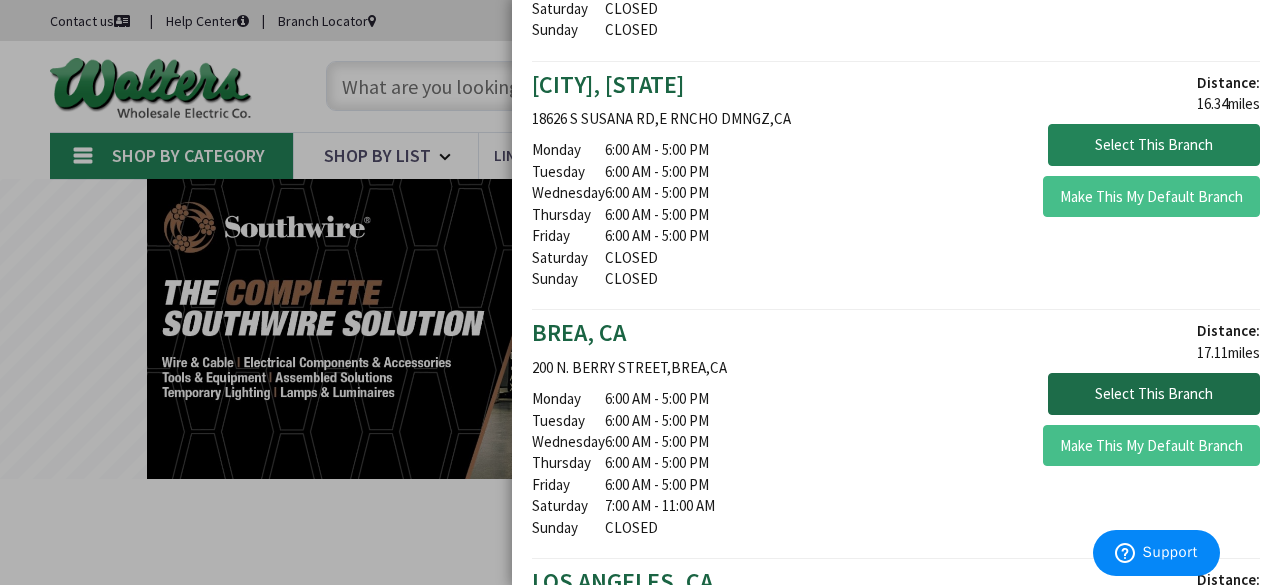 click on "Select This Branch" at bounding box center [1154, 394] 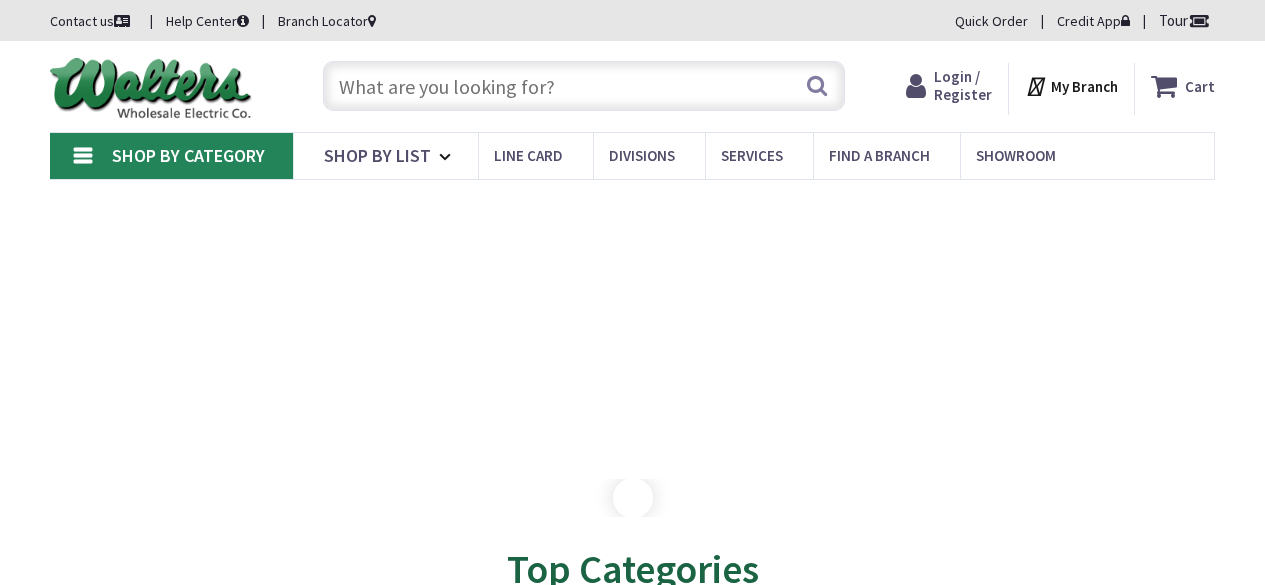 scroll, scrollTop: 0, scrollLeft: 0, axis: both 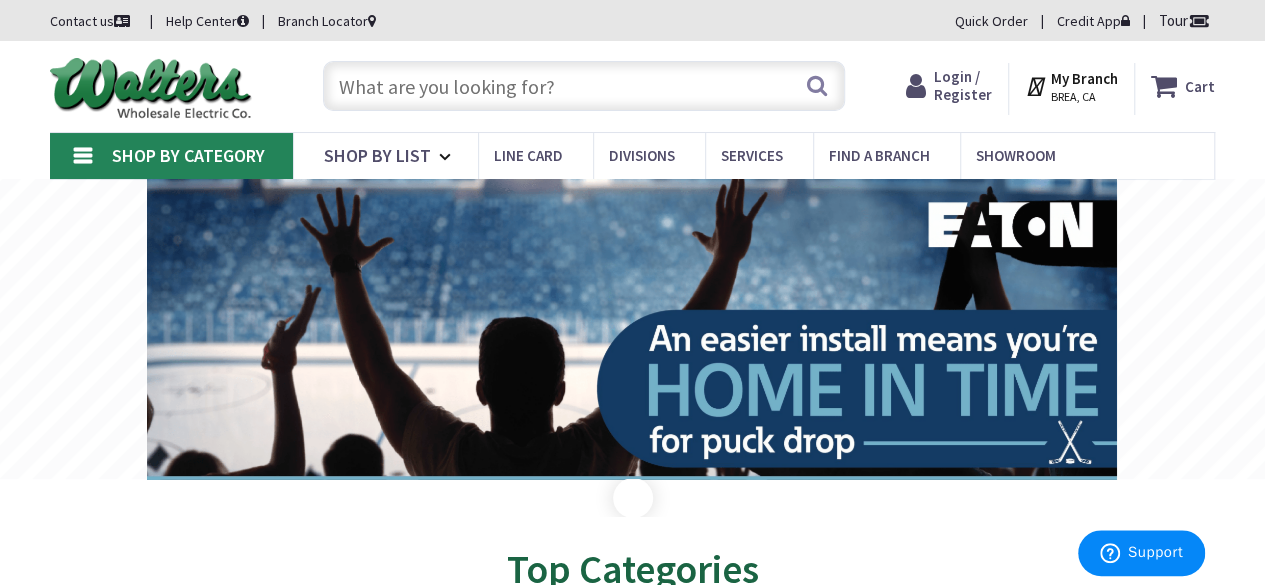 click at bounding box center [584, 86] 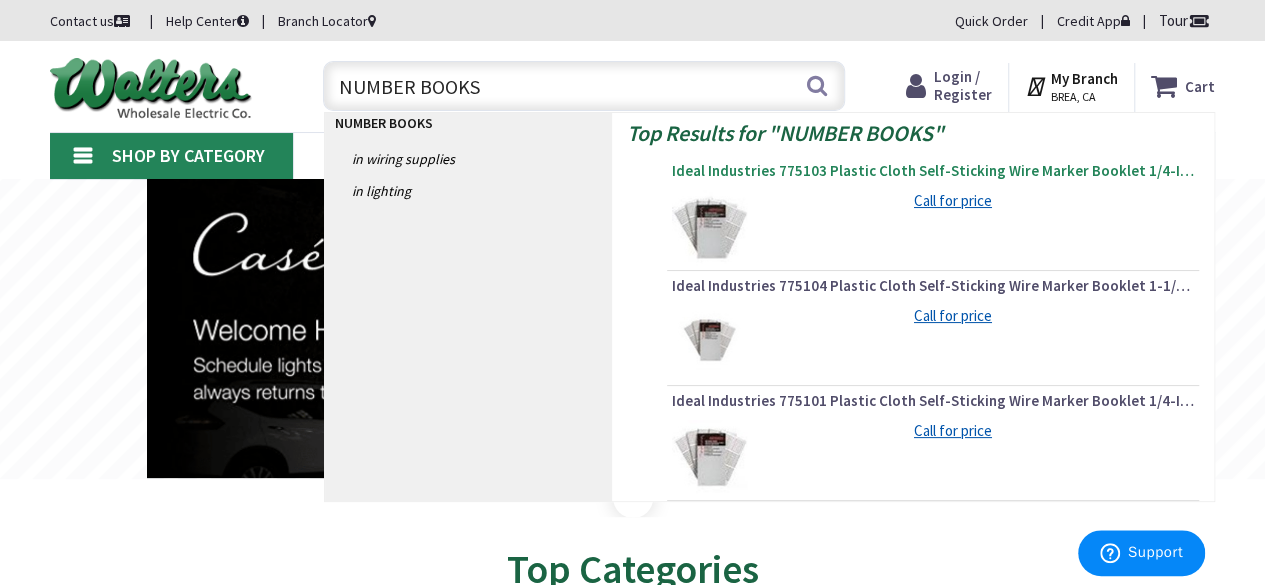 type on "NUMBER BOOKS" 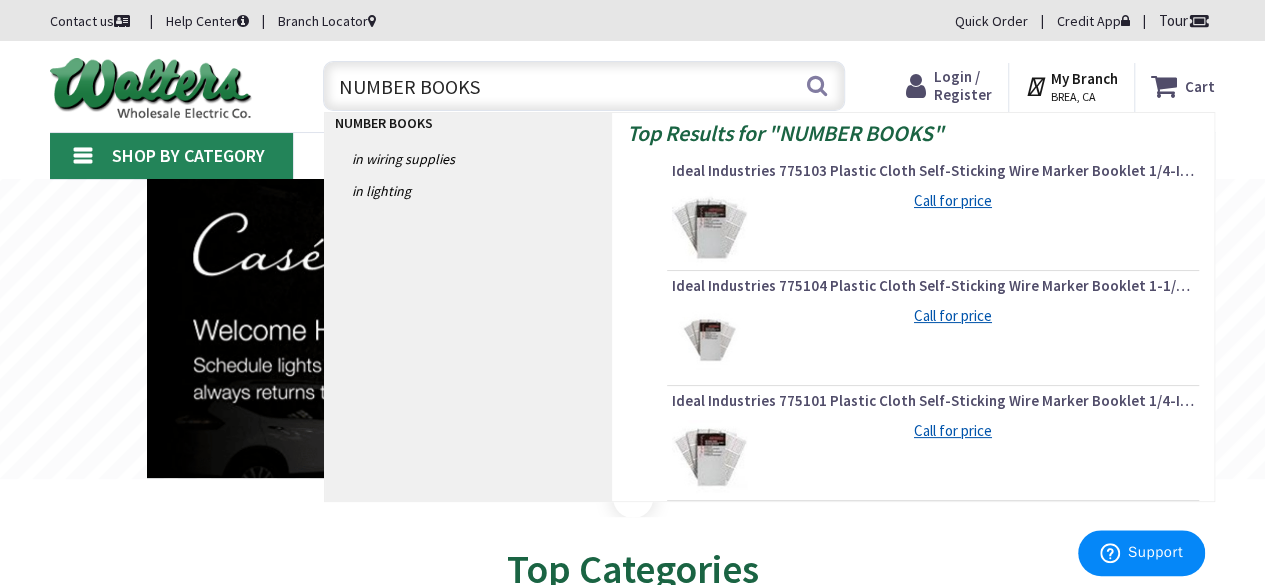 click on "Ideal Industries 775103 Plastic Cloth Self-Sticking Wire Marker Booklet 1/4-Inch x 1-1/2-Inch Legend 1 - 45 Buchanan" at bounding box center (933, 171) 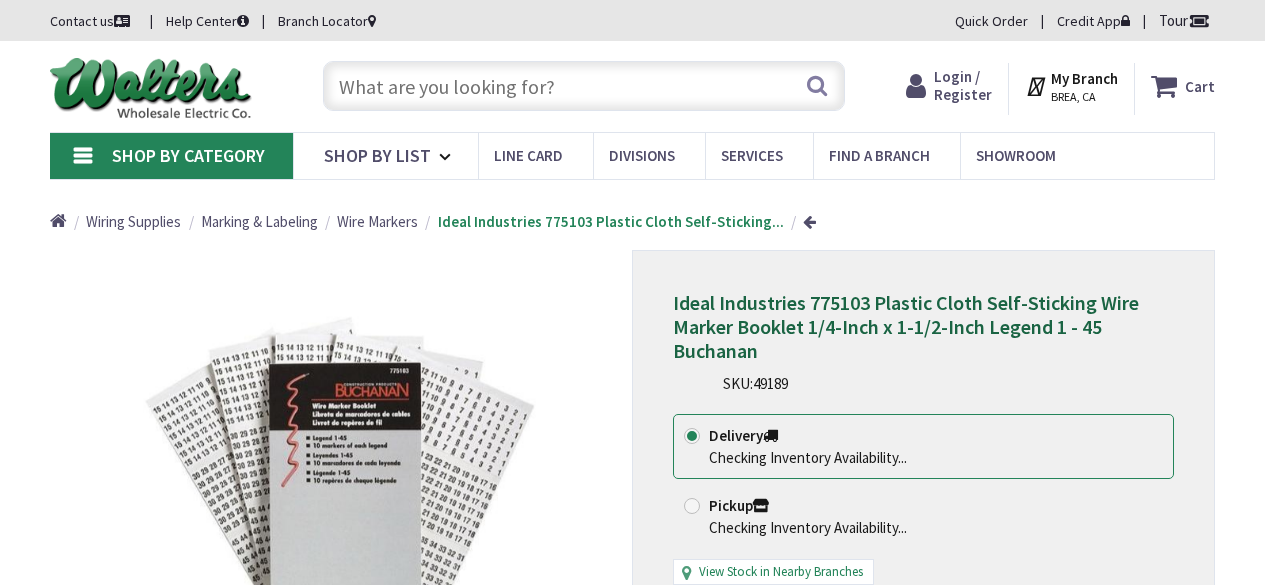 scroll, scrollTop: 0, scrollLeft: 0, axis: both 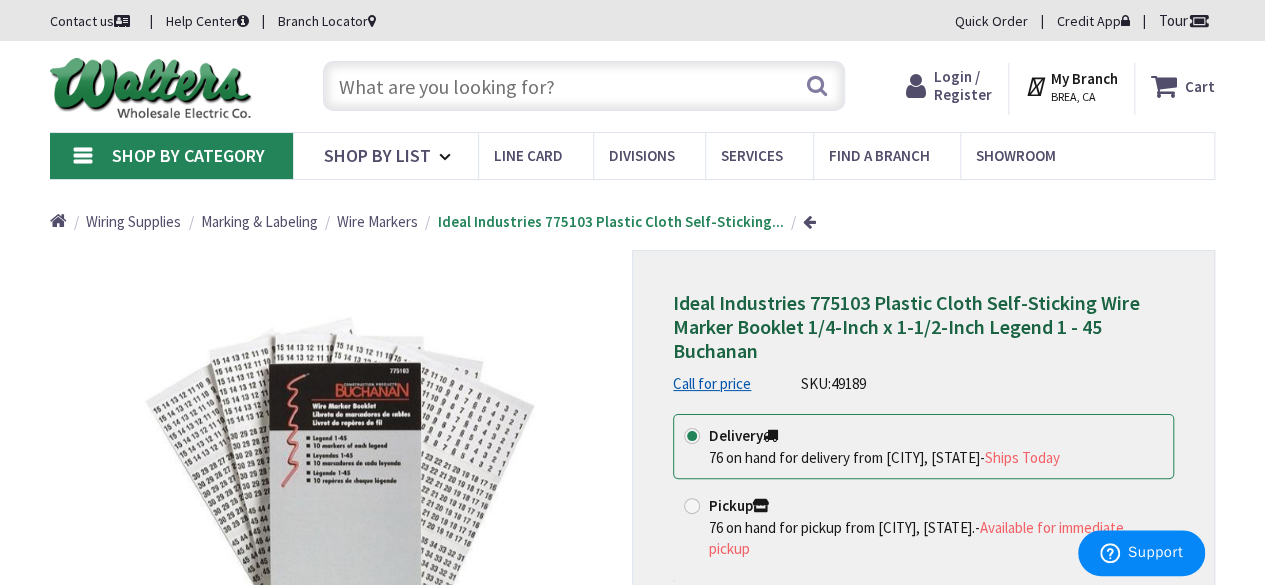 click at bounding box center (584, 86) 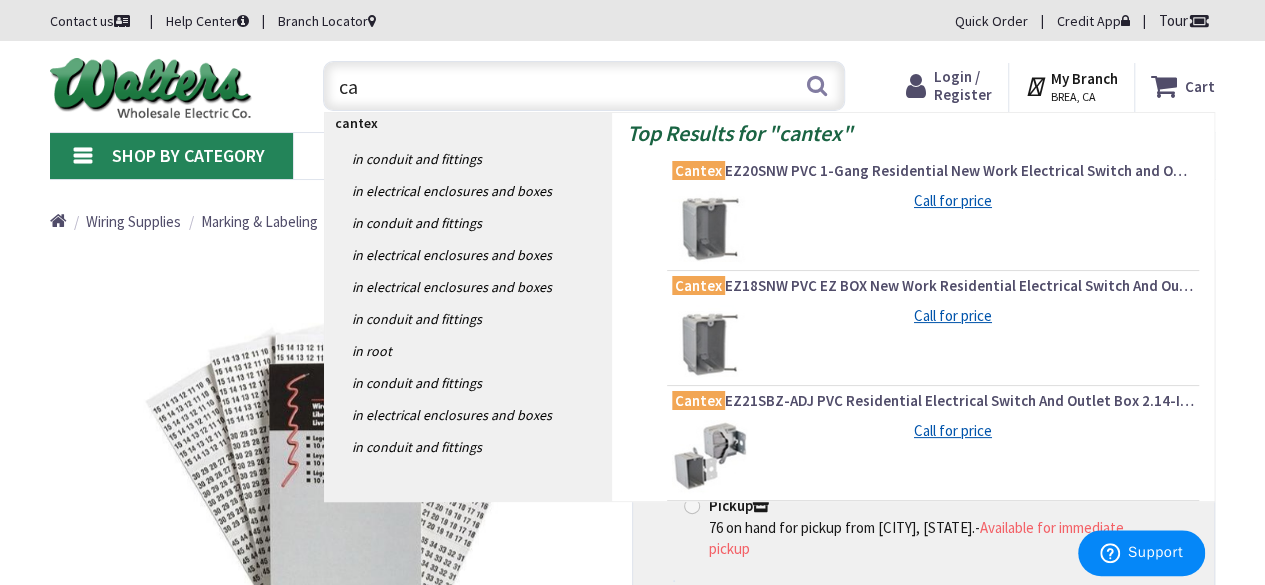 type on "c" 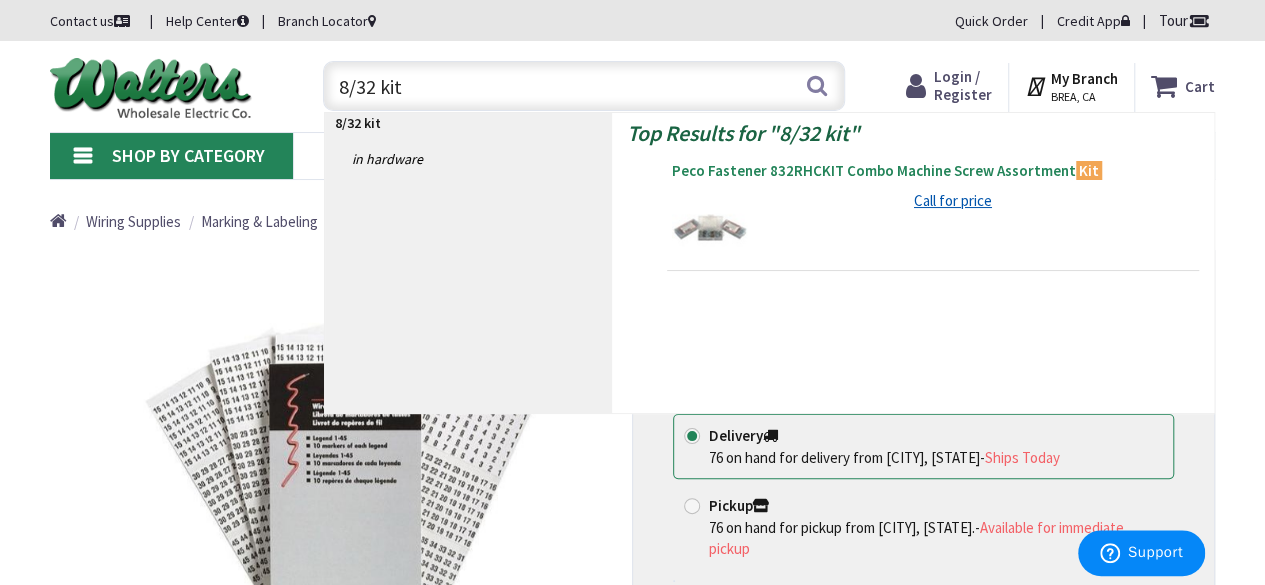 type on "8/32 kit" 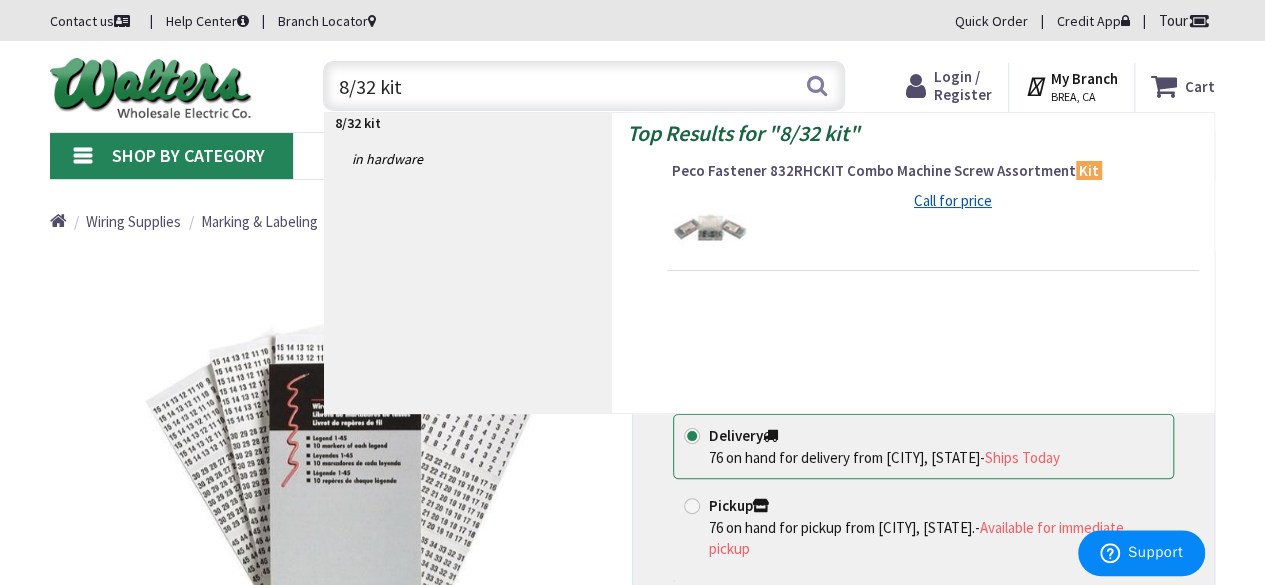 click on "Peco Fastener 832RHCKIT Combo Machine Screw Assortment  Kit" at bounding box center [933, 171] 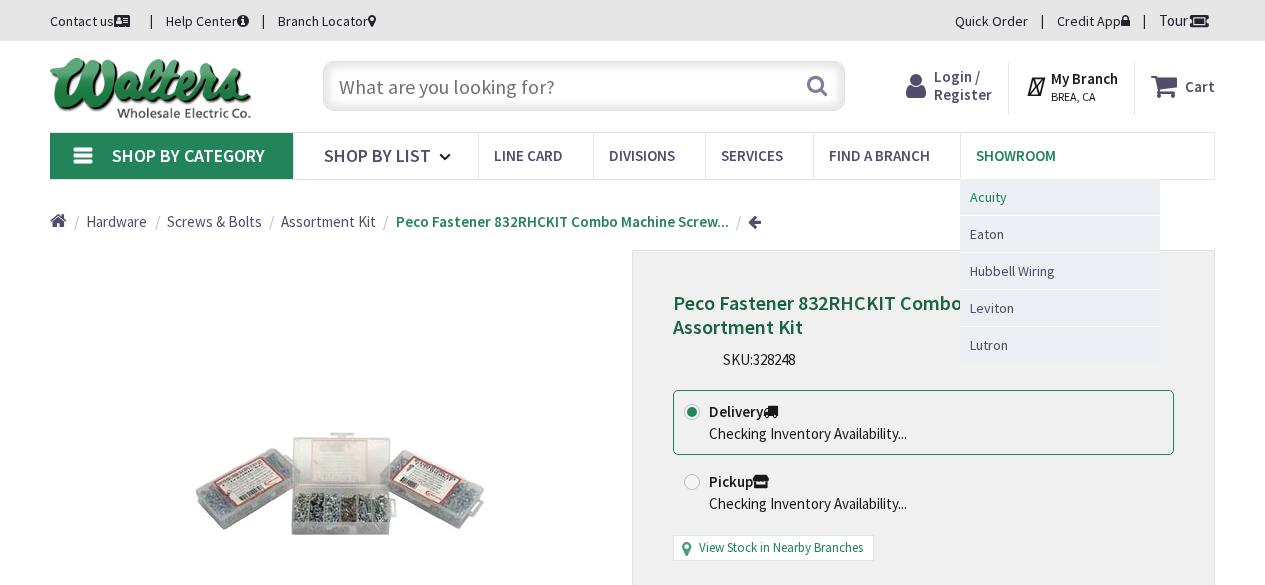scroll, scrollTop: 0, scrollLeft: 0, axis: both 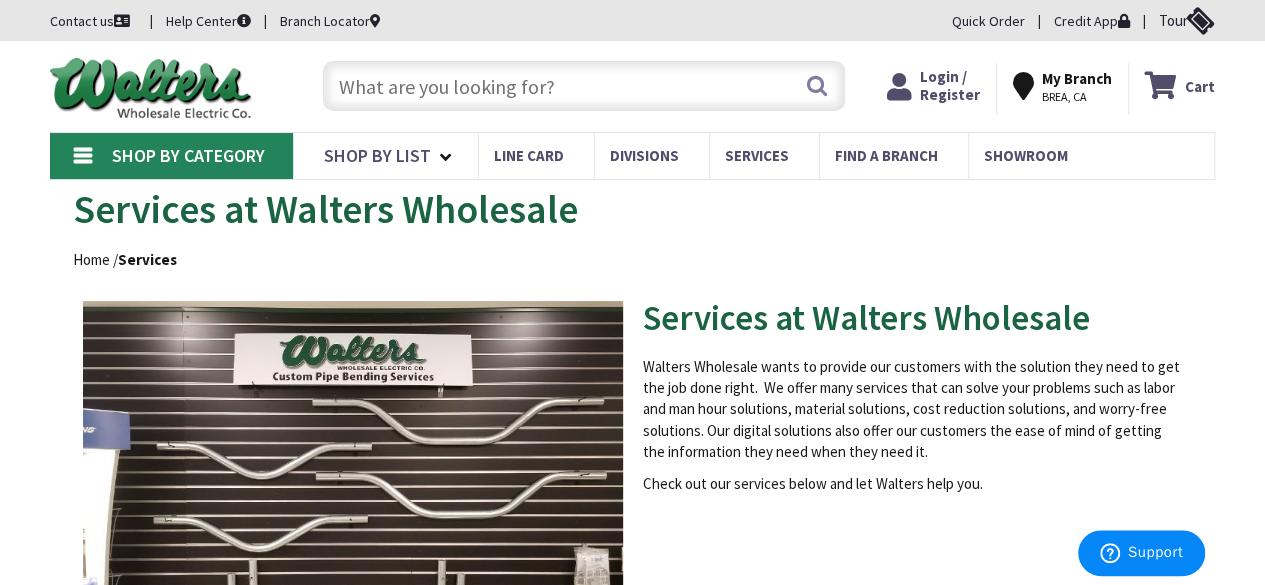 click at bounding box center (584, 86) 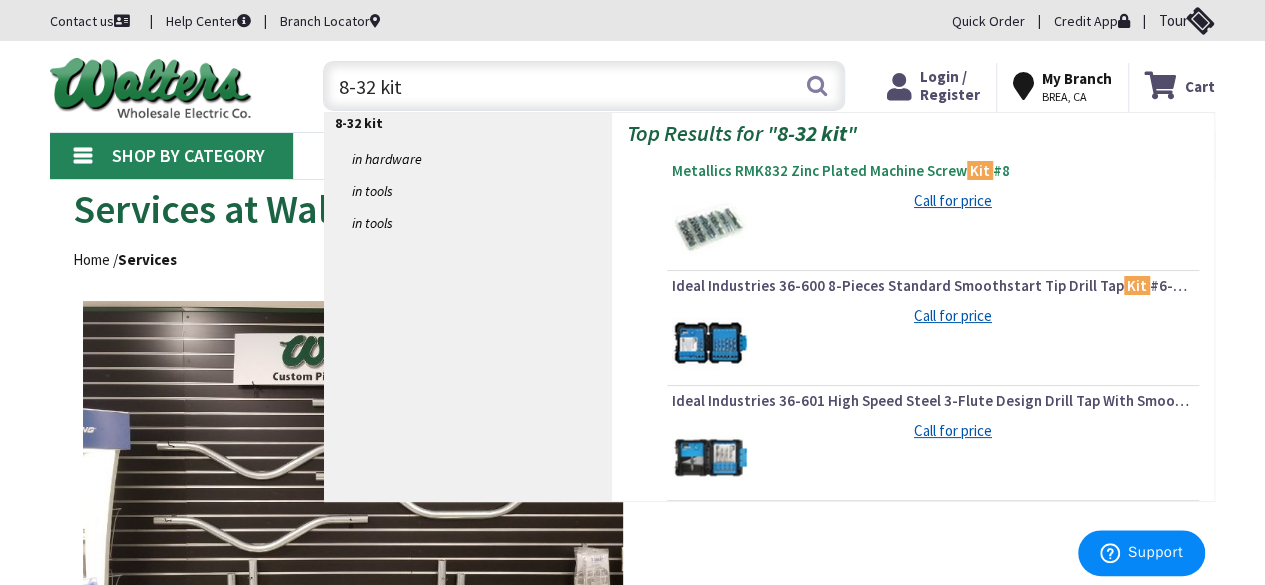 type on "8-32 kit" 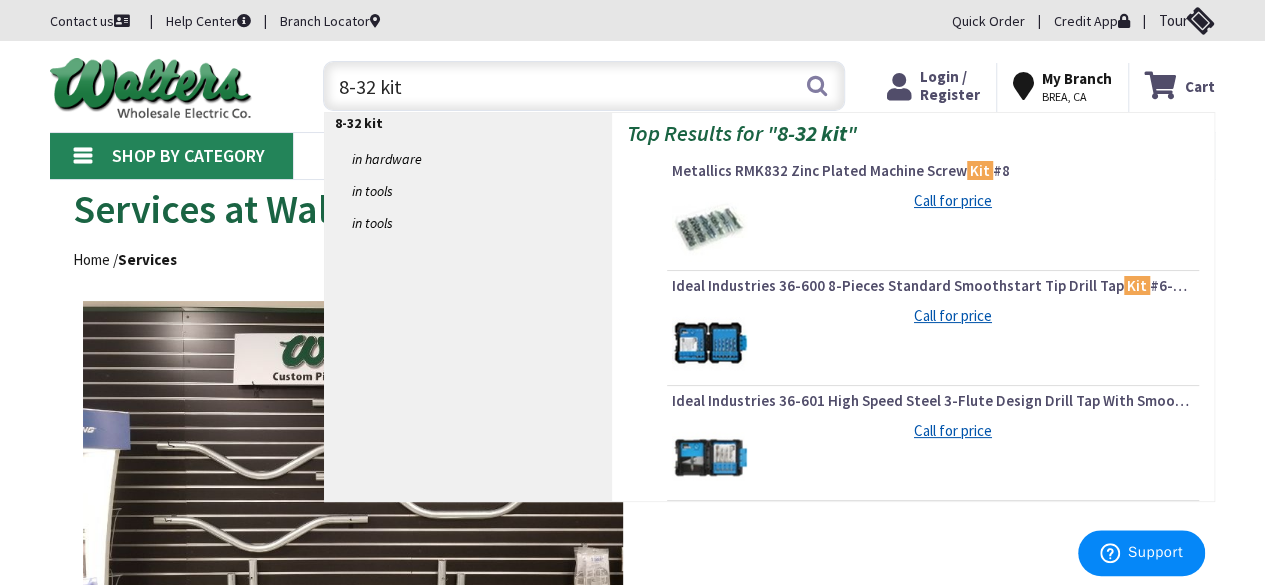 click on "Metallics RMK832 Zinc Plated Machine Screw  Kit  #8" at bounding box center [933, 171] 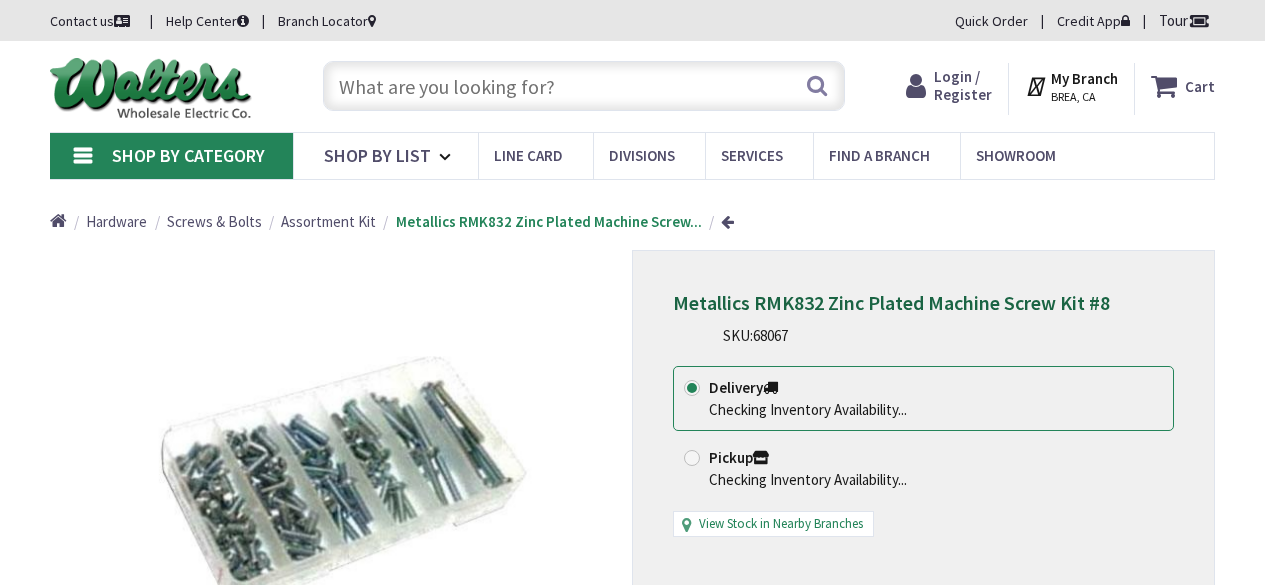 scroll, scrollTop: 0, scrollLeft: 0, axis: both 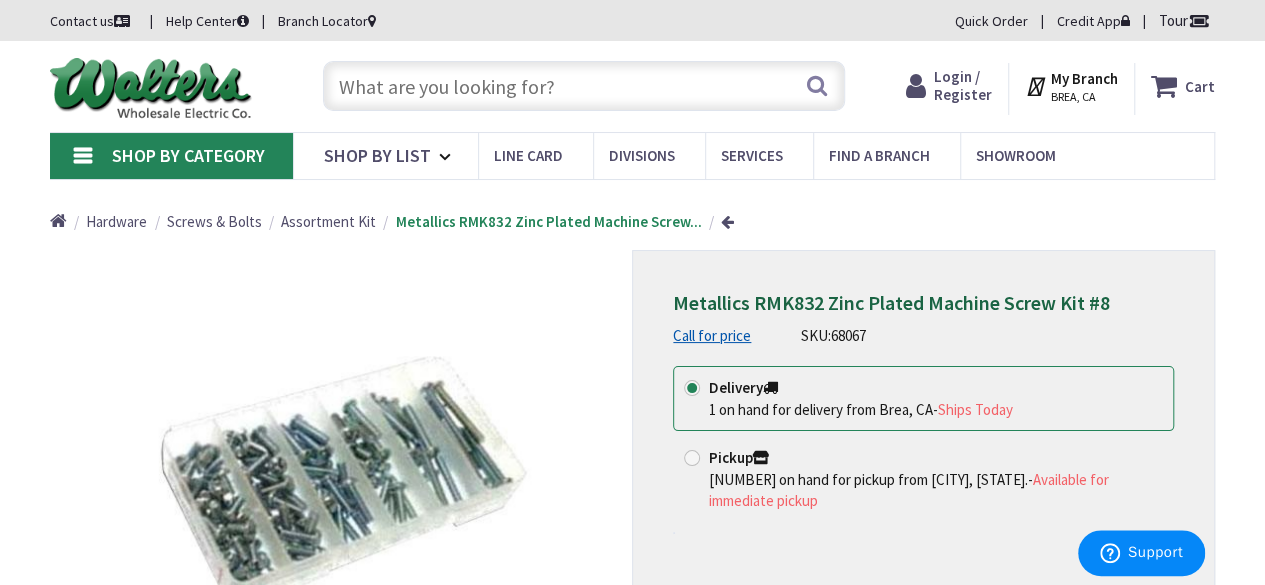 click on "Assortment Kit" at bounding box center (328, 221) 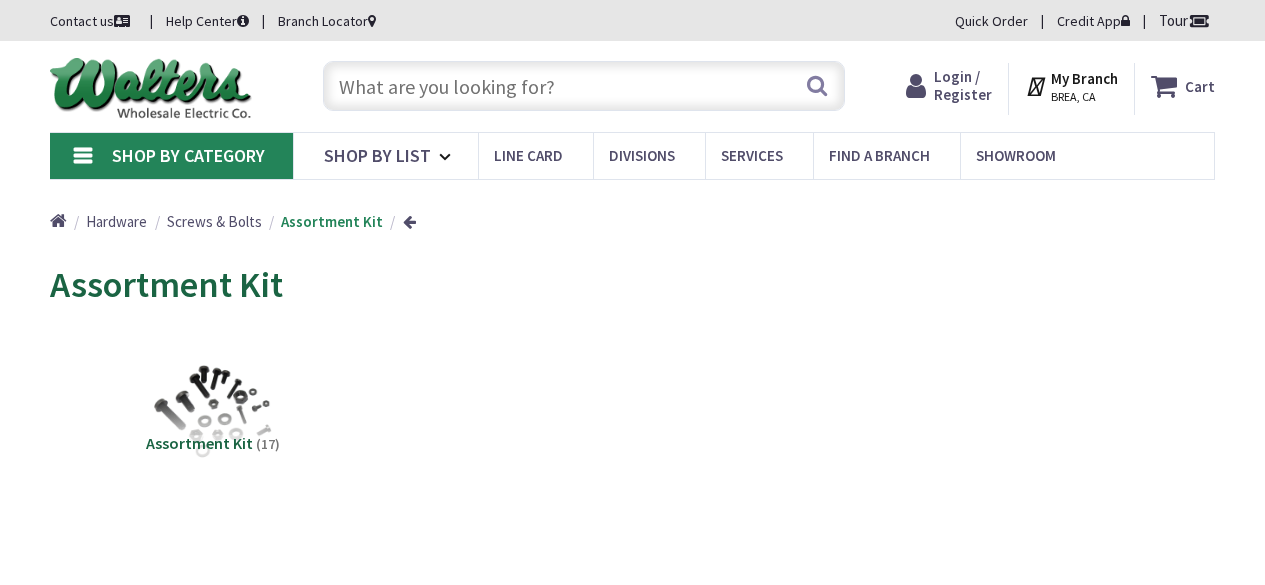 scroll, scrollTop: 0, scrollLeft: 0, axis: both 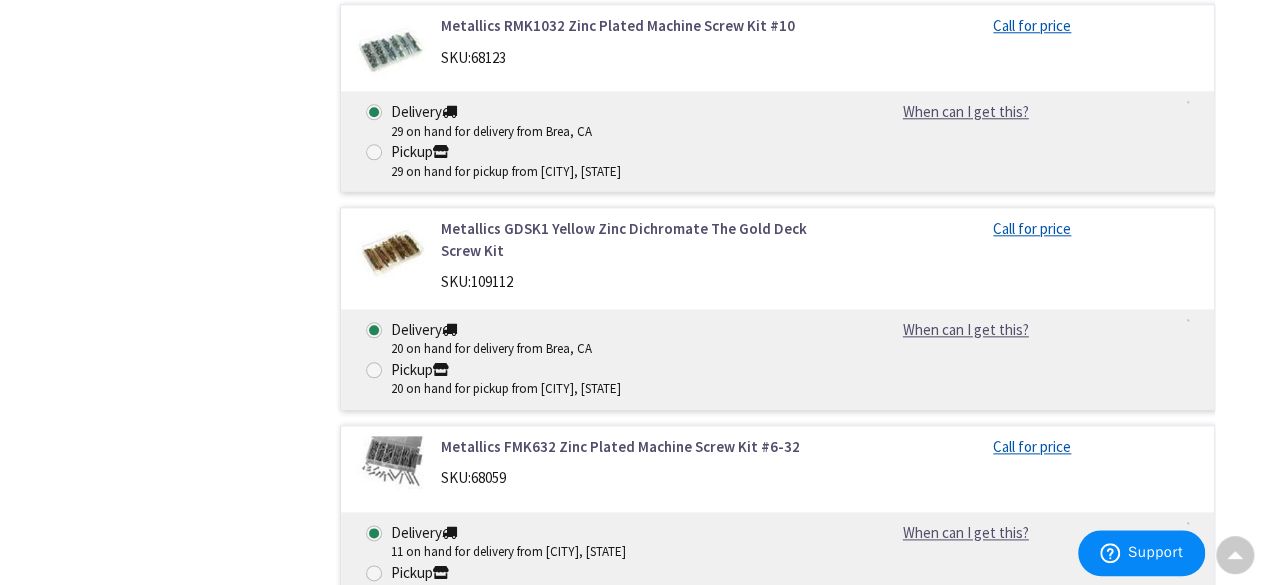 click on "Metallics FMK632 Zinc Plated Machine Screw Kit #6-32" at bounding box center (638, 446) 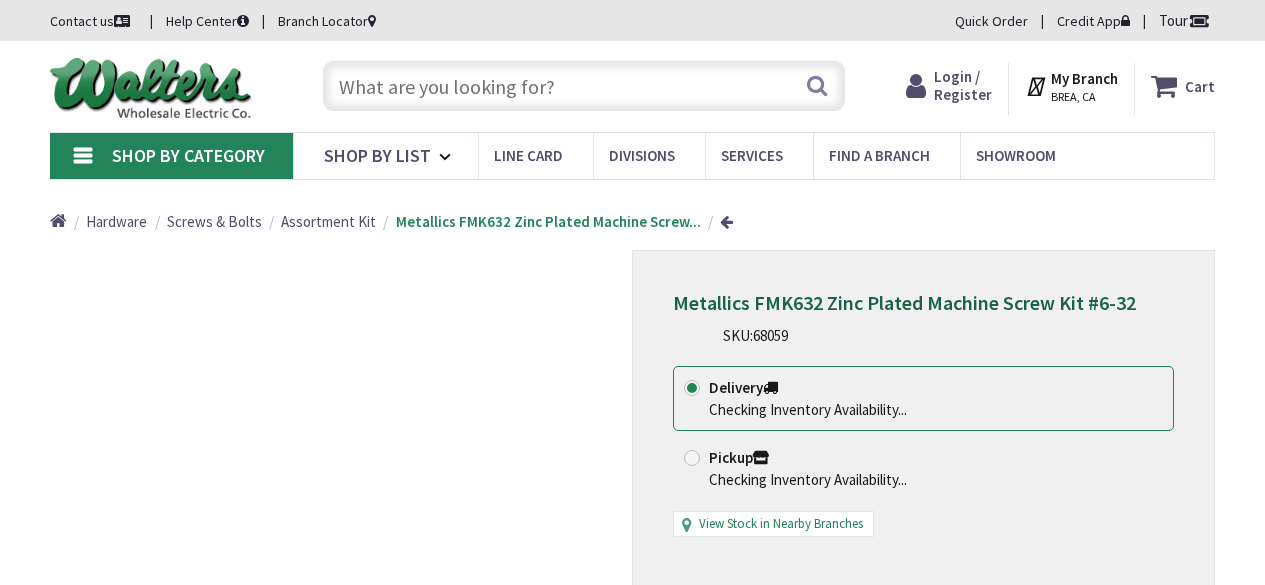 scroll, scrollTop: 0, scrollLeft: 0, axis: both 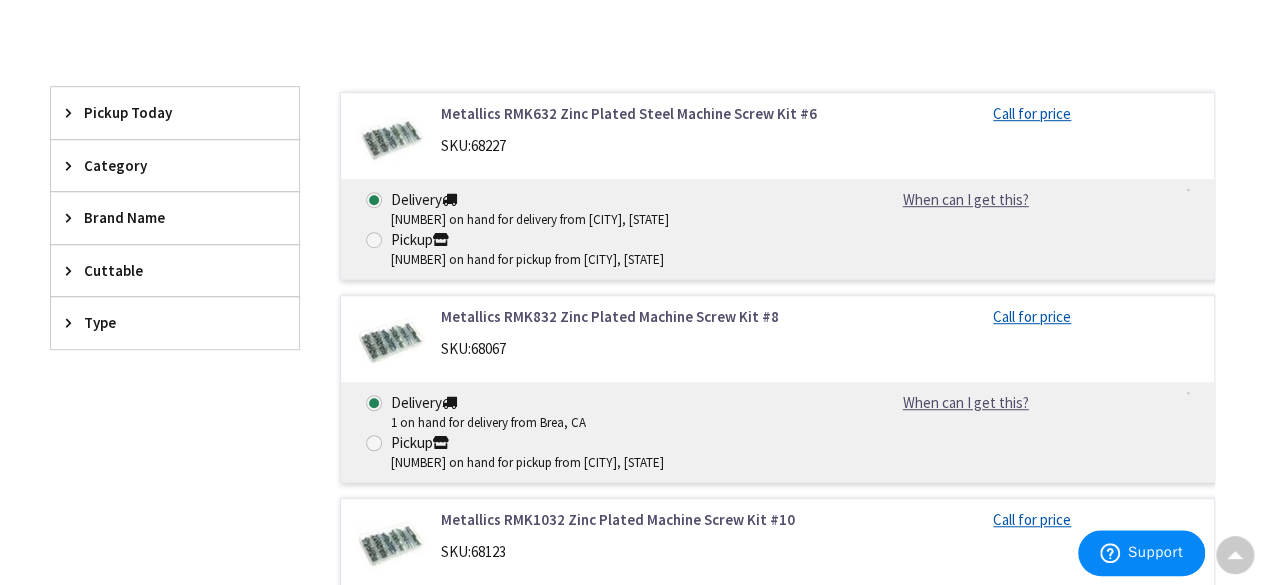 click on "Metallics RMK832 Zinc Plated Machine Screw Kit #8" at bounding box center (638, 316) 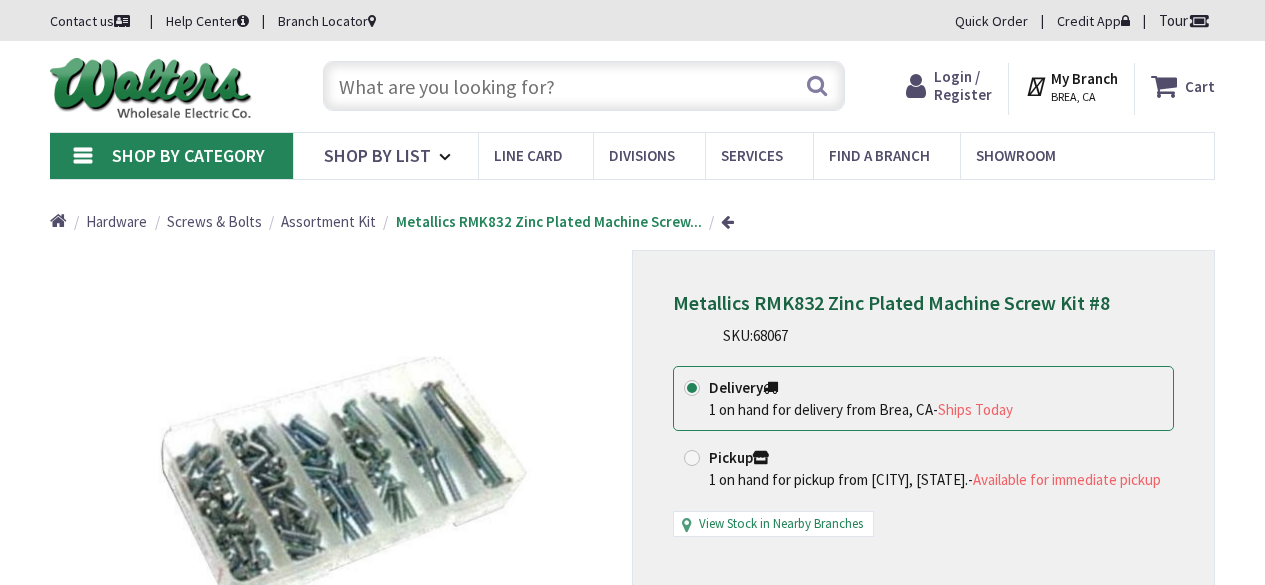 scroll, scrollTop: 0, scrollLeft: 0, axis: both 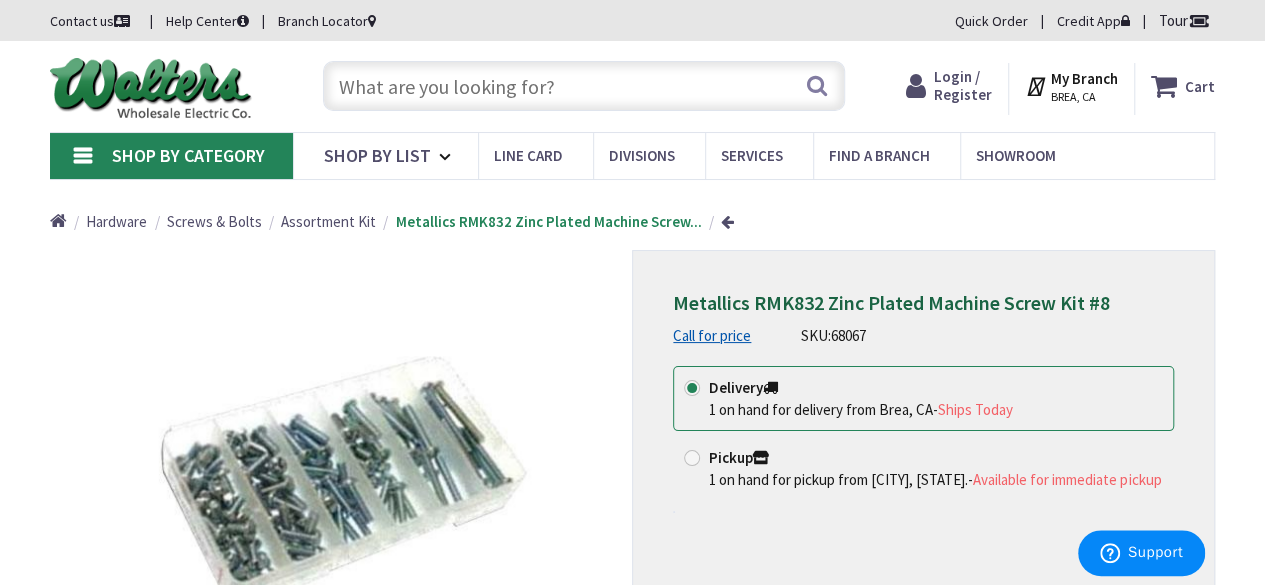 click at bounding box center (584, 86) 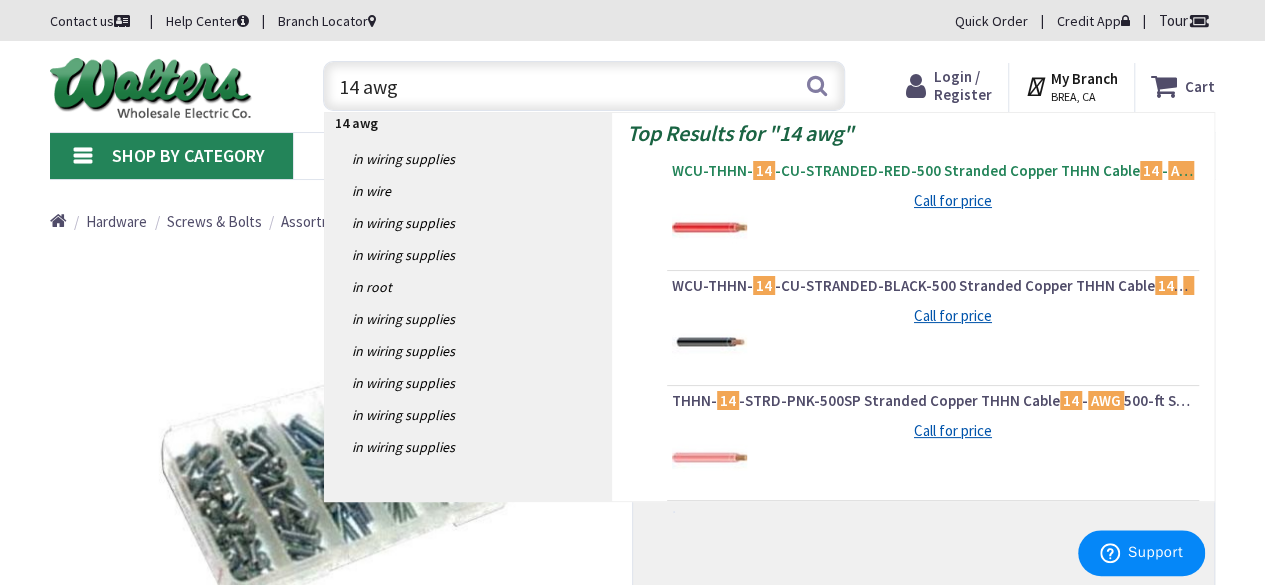 type on "14 awg" 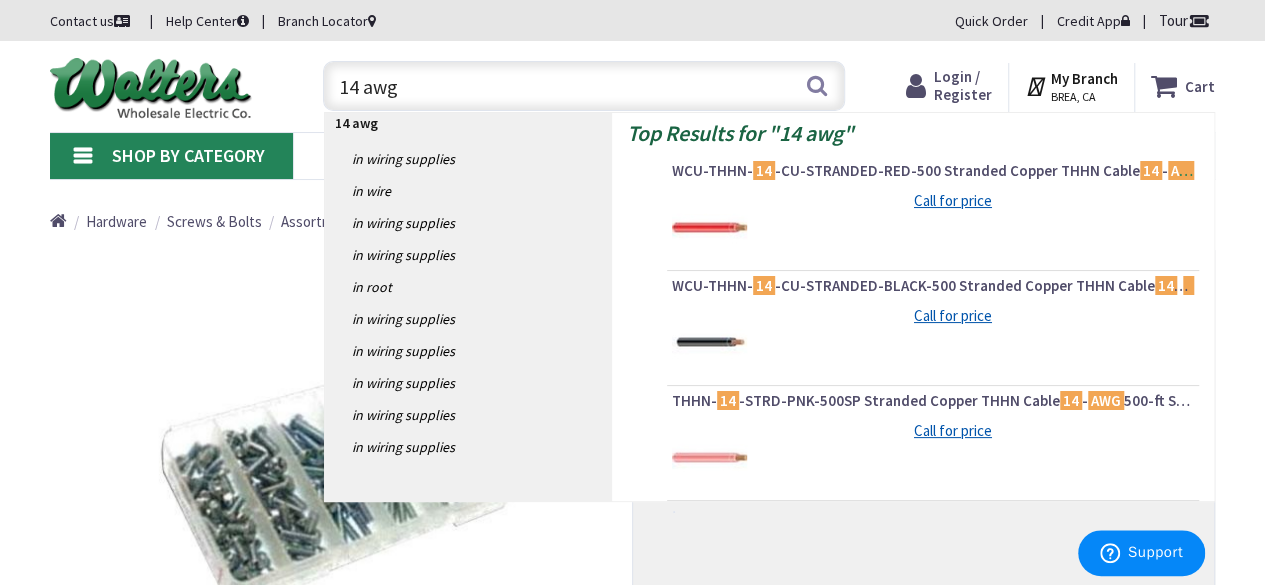 click on "WCU-THHN- 14 -CU-STRANDED-RED-500 Stranded Copper THHN Cable  14 - AWG  500-ft Spool Red" at bounding box center [933, 171] 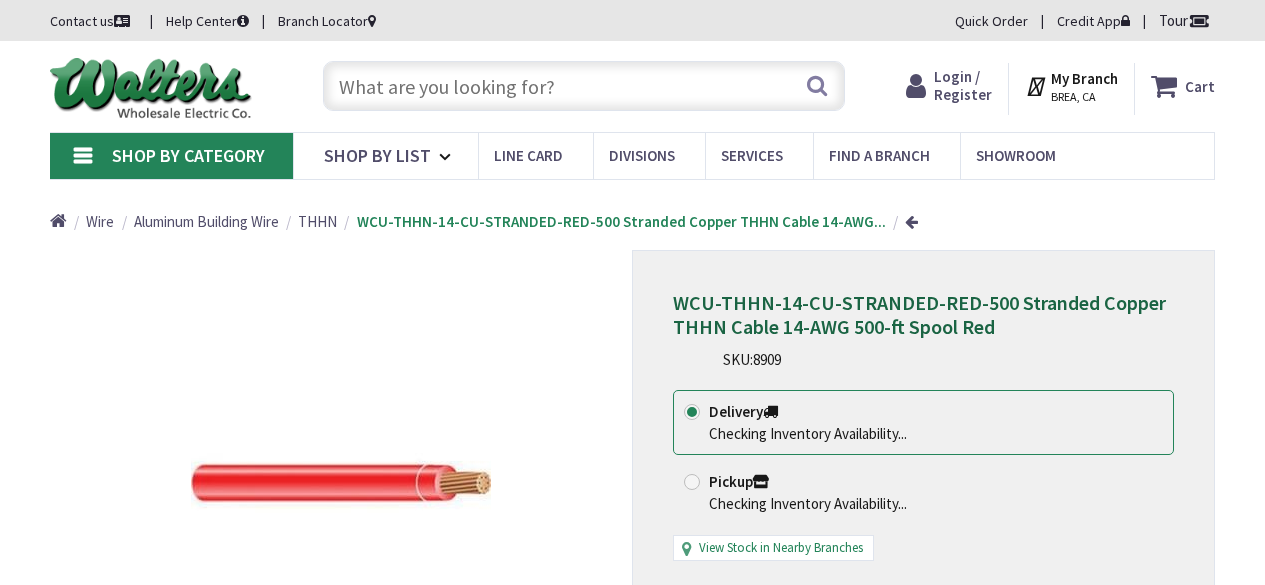 scroll, scrollTop: 0, scrollLeft: 0, axis: both 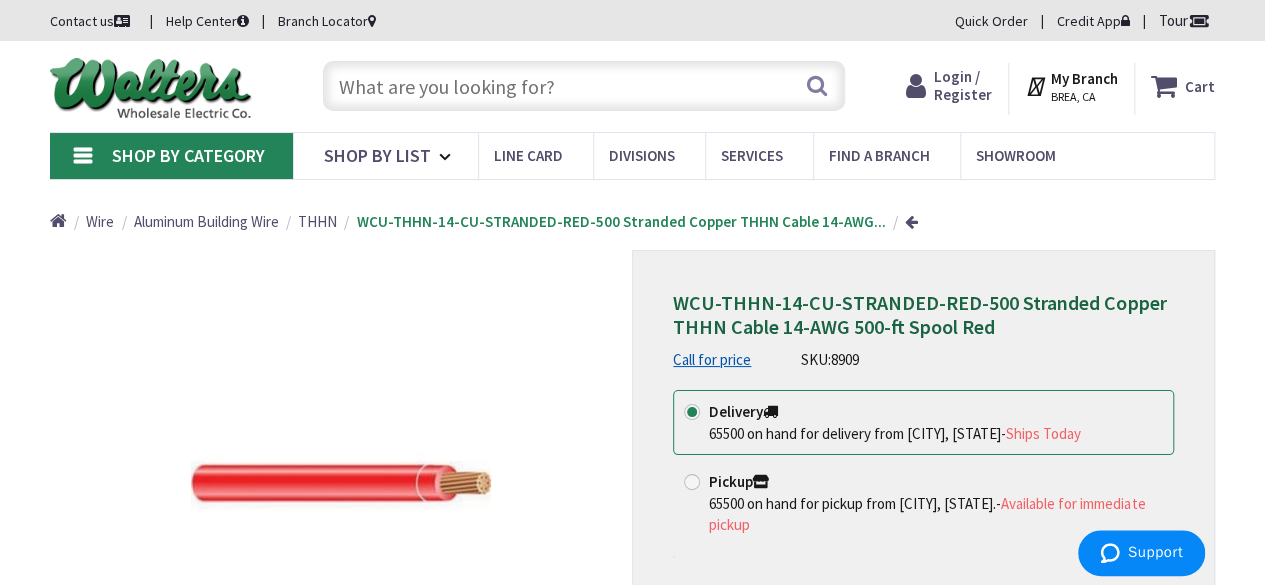 click on "THHN" at bounding box center (317, 221) 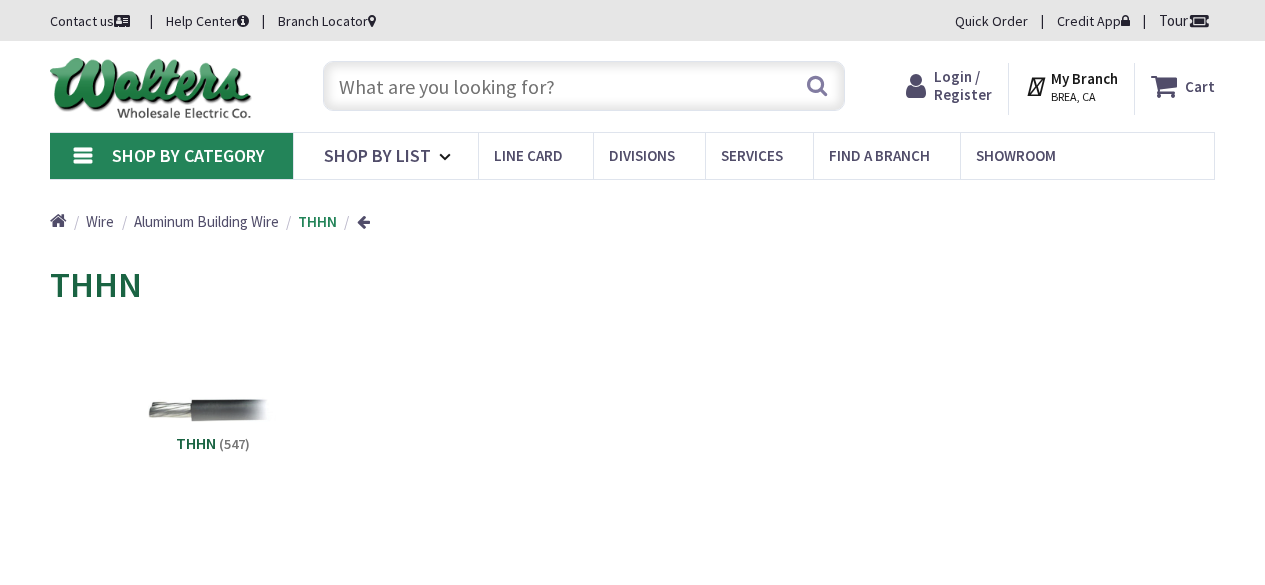 scroll, scrollTop: 0, scrollLeft: 0, axis: both 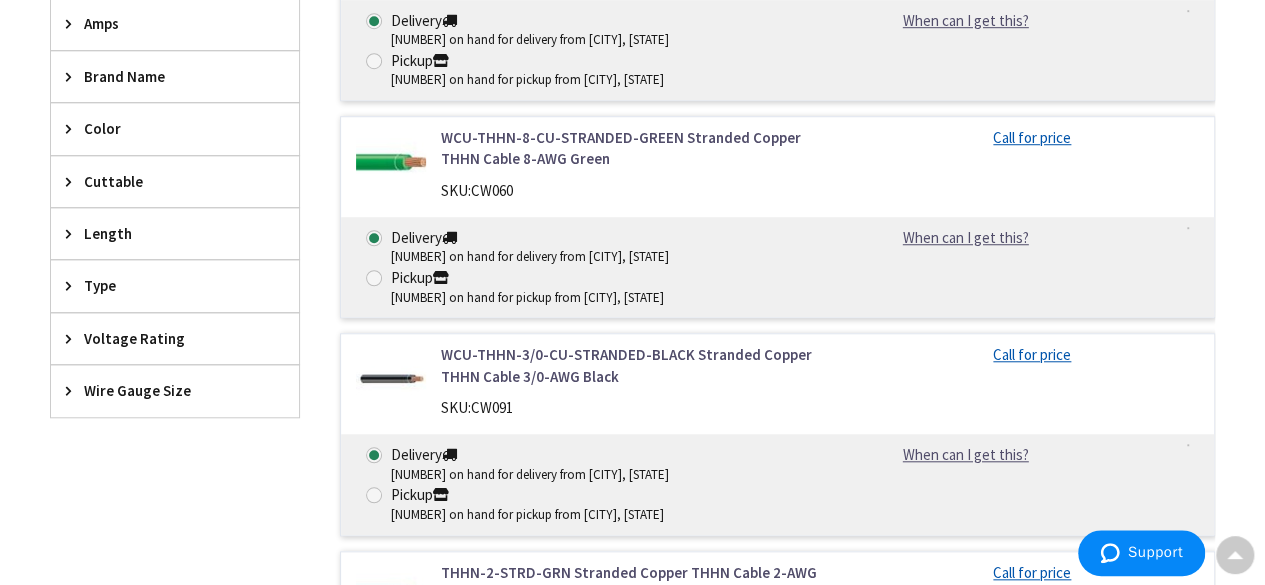 click on "Wire Gauge Size" at bounding box center (165, 390) 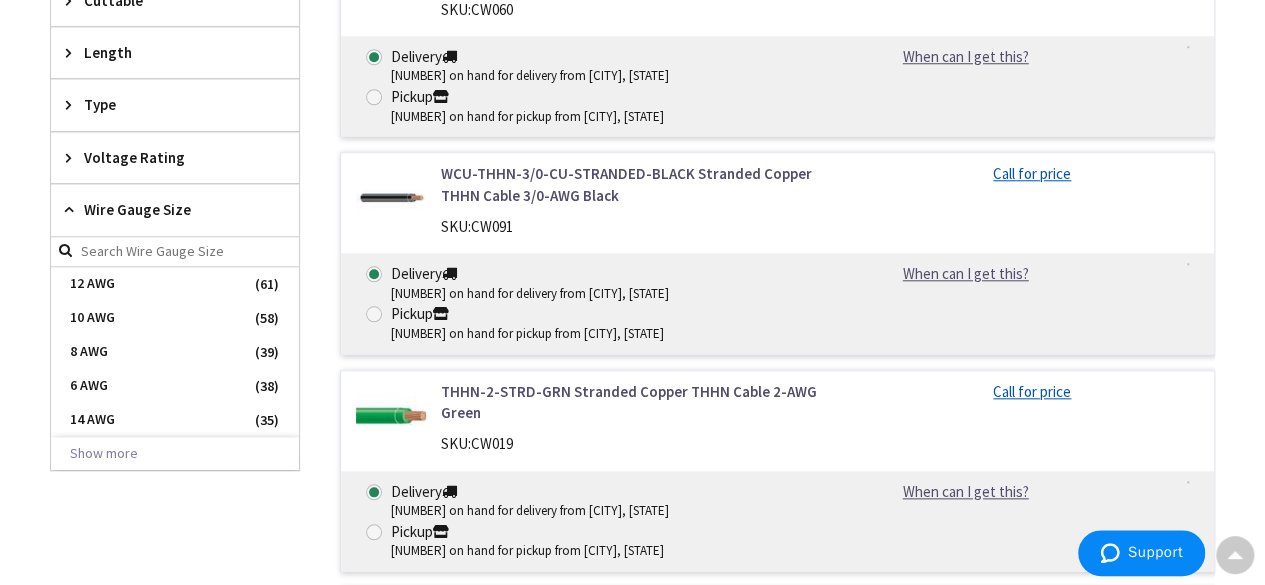 scroll, scrollTop: 900, scrollLeft: 0, axis: vertical 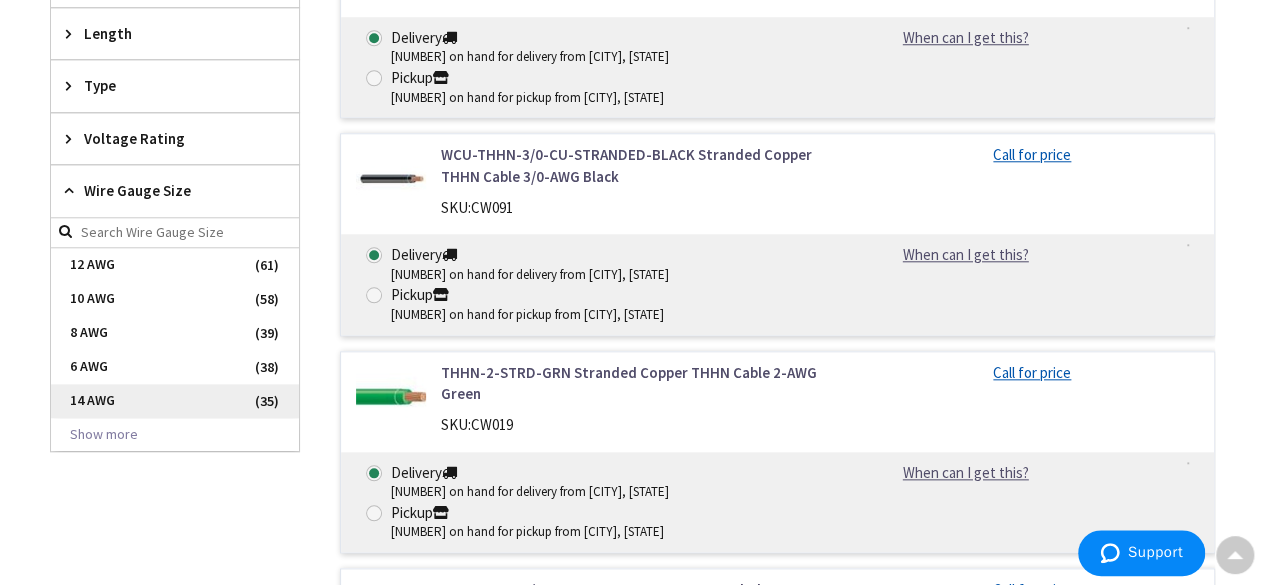 click on "14 AWG" at bounding box center (175, 401) 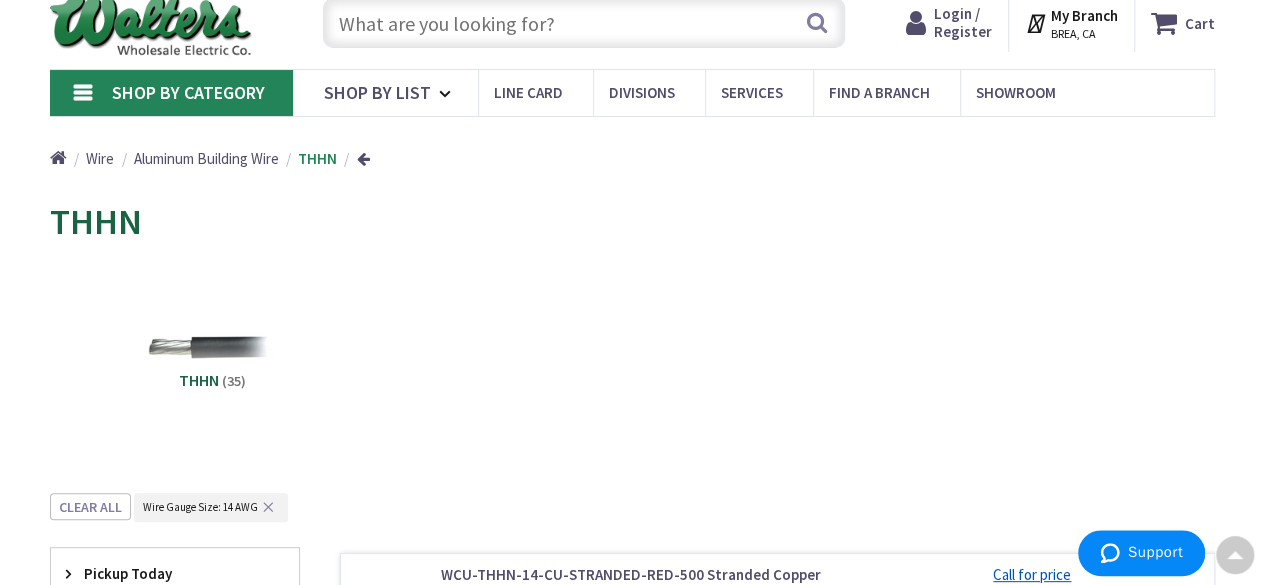 scroll, scrollTop: 0, scrollLeft: 0, axis: both 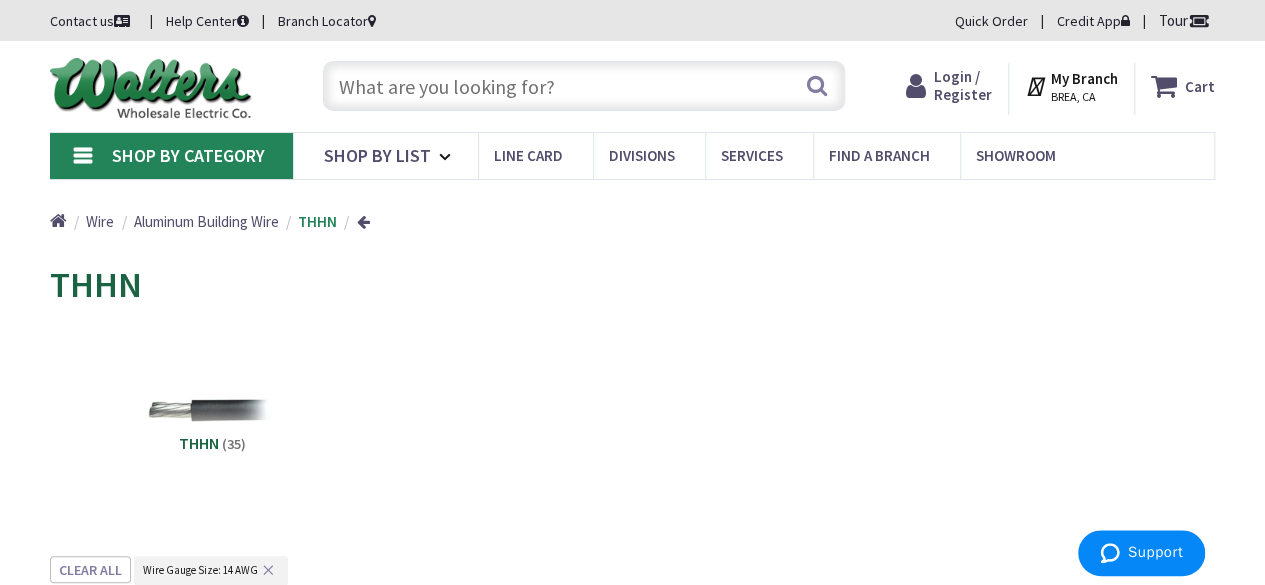 click at bounding box center [584, 86] 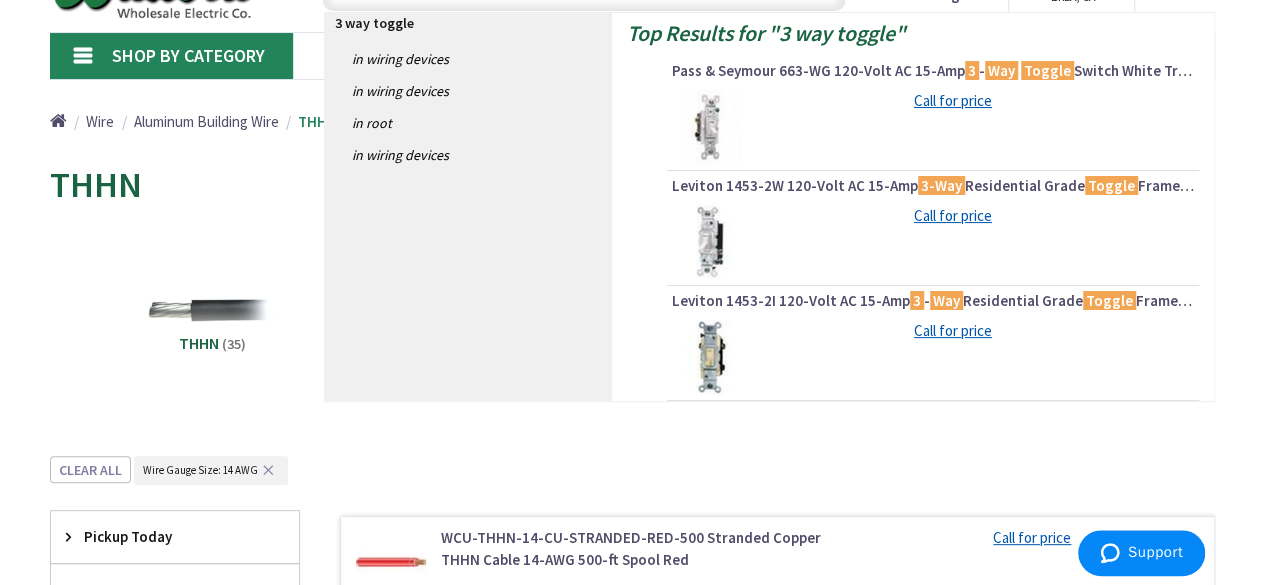 scroll, scrollTop: 0, scrollLeft: 0, axis: both 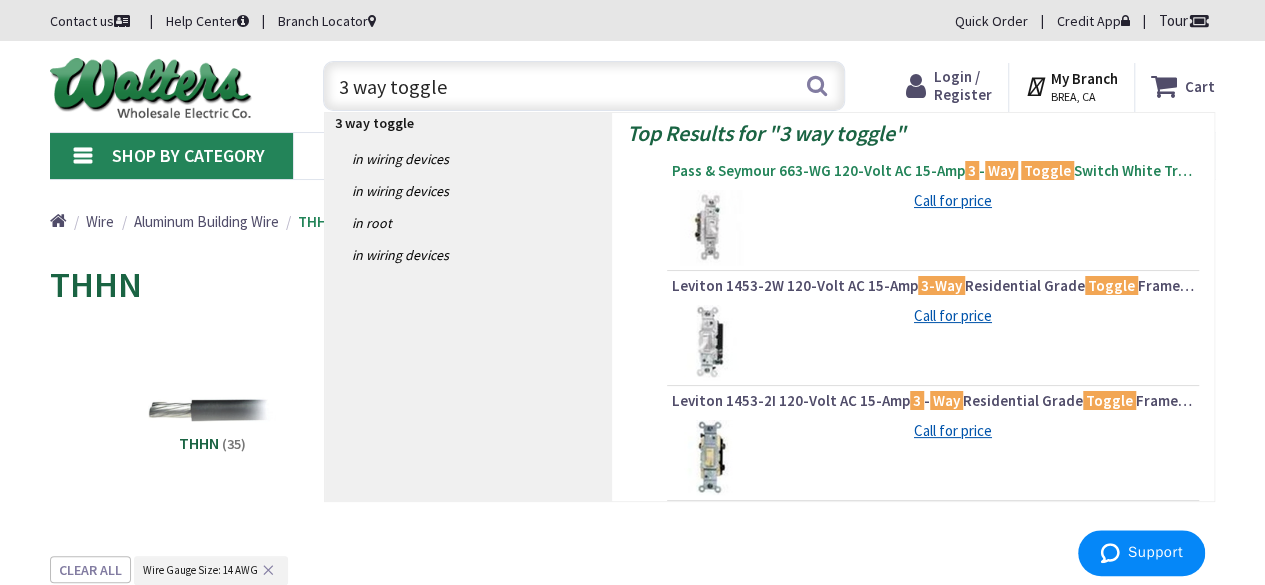 type on "3 way toggle" 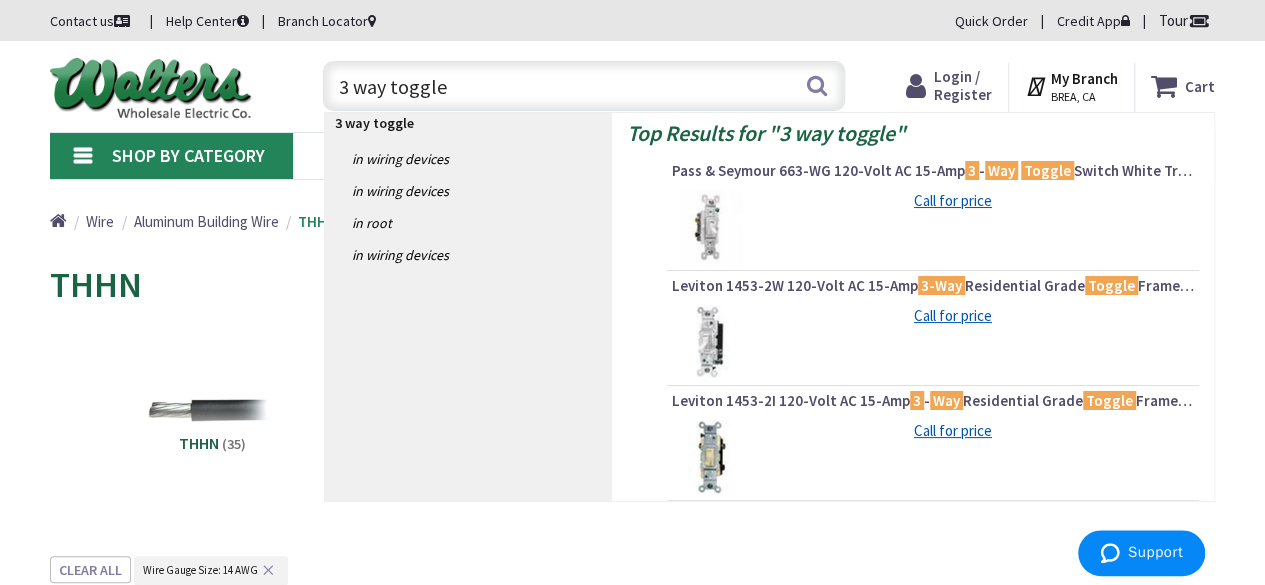 click on "Pass & Seymour 663-WG 120-Volt AC 15-Amp  3 - Way   Toggle  Switch White TradeMaster®" at bounding box center (933, 171) 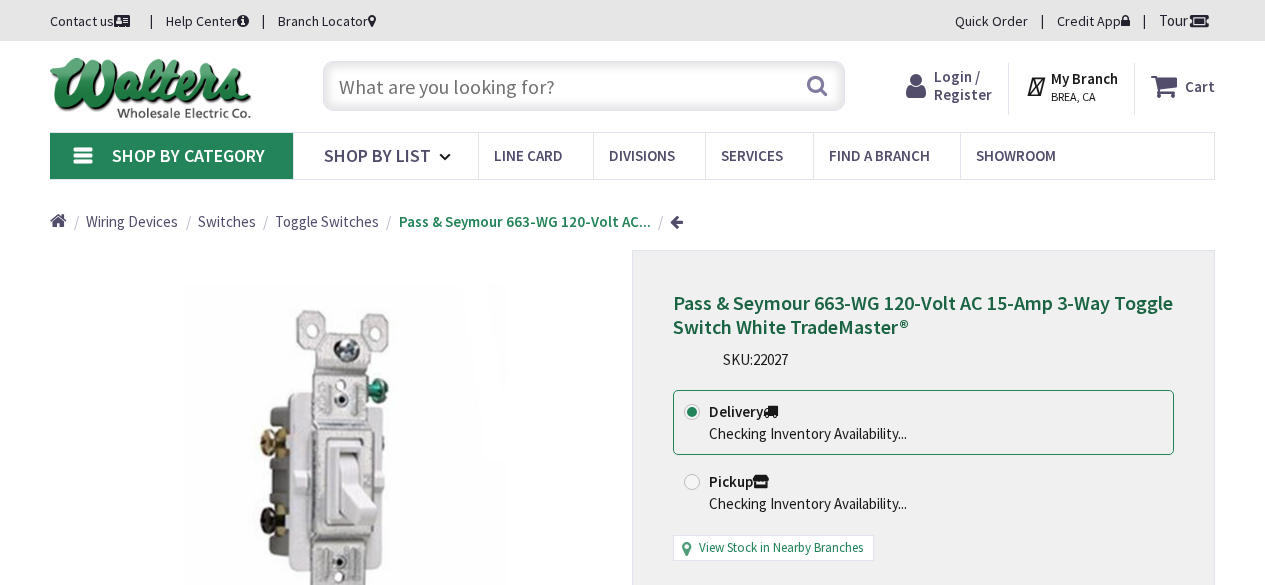scroll, scrollTop: 0, scrollLeft: 0, axis: both 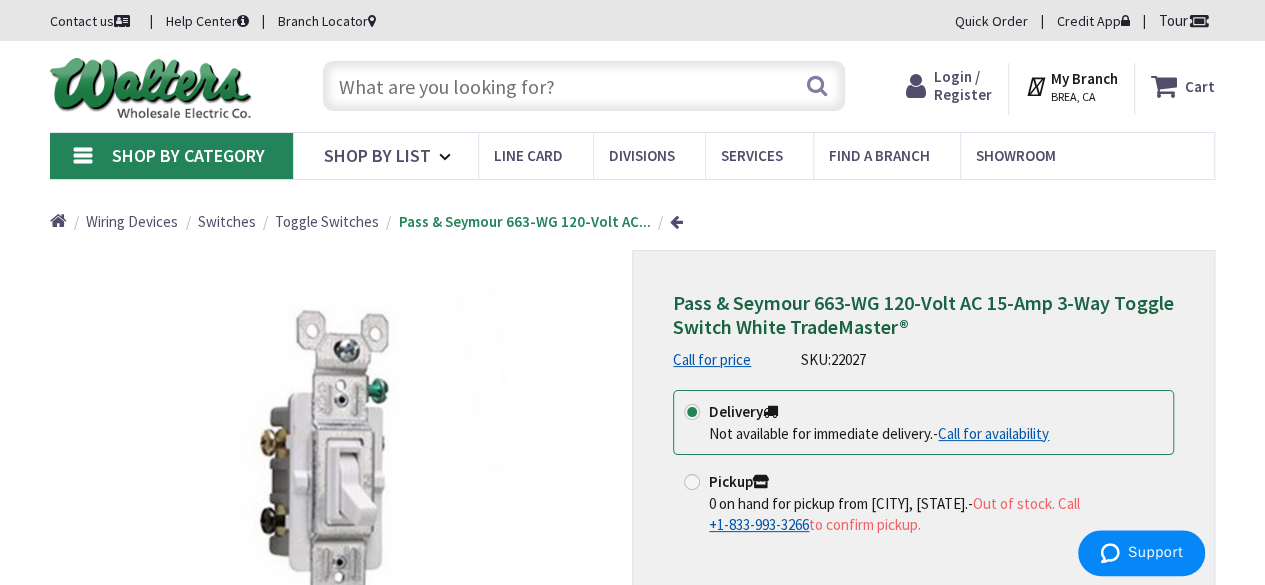 click on "Switches" at bounding box center (227, 221) 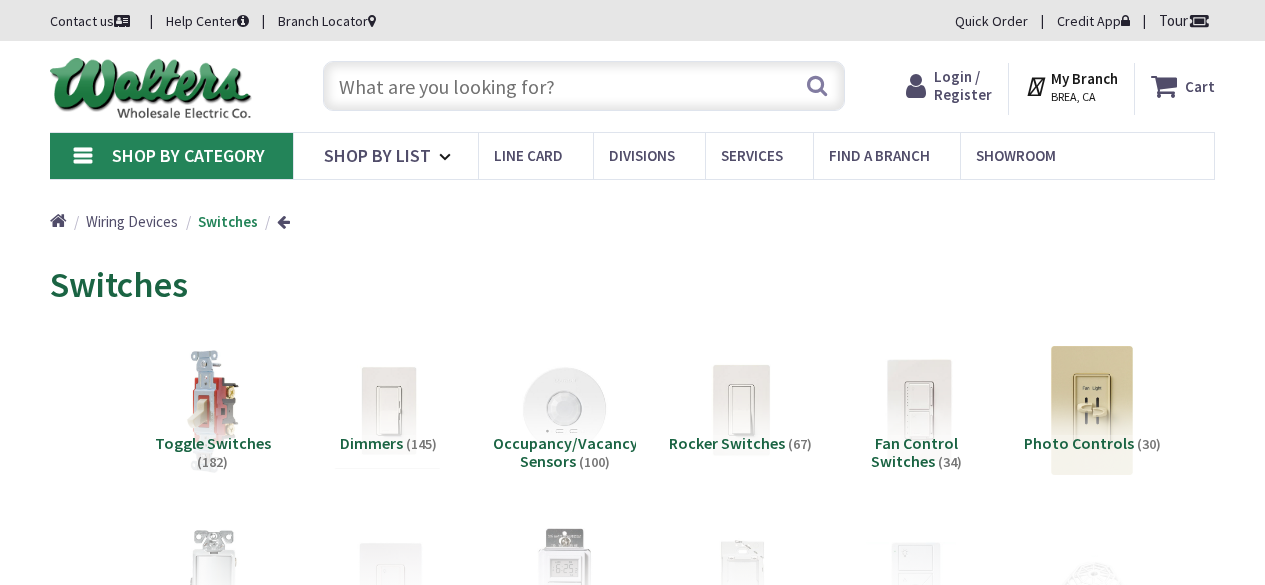 scroll, scrollTop: 0, scrollLeft: 0, axis: both 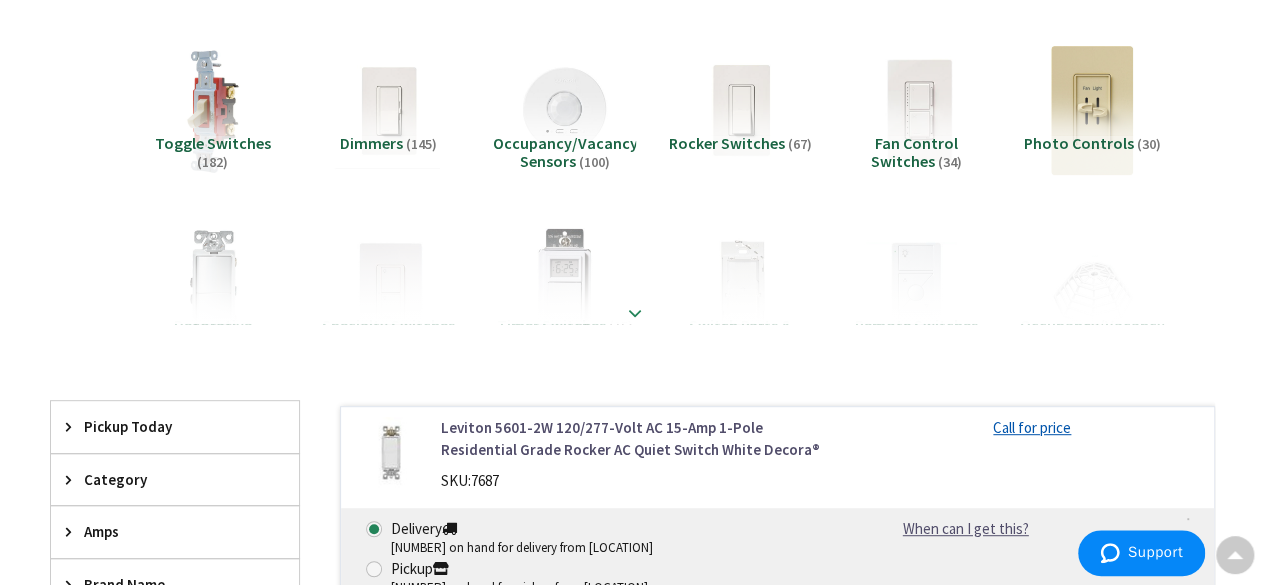 click at bounding box center (635, 313) 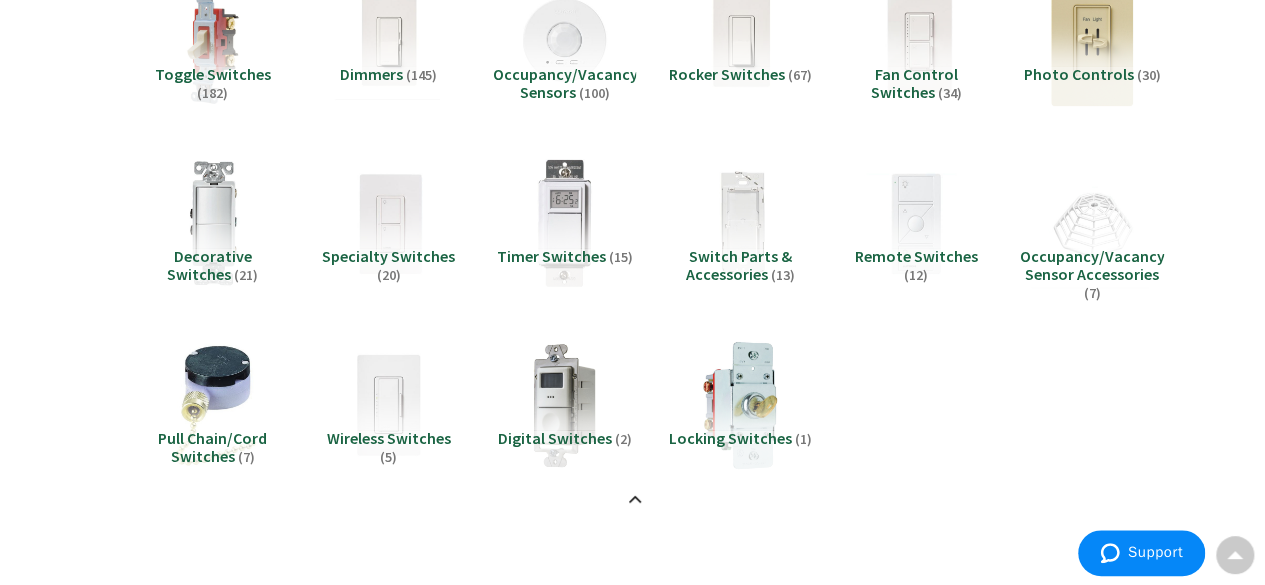 scroll, scrollTop: 500, scrollLeft: 0, axis: vertical 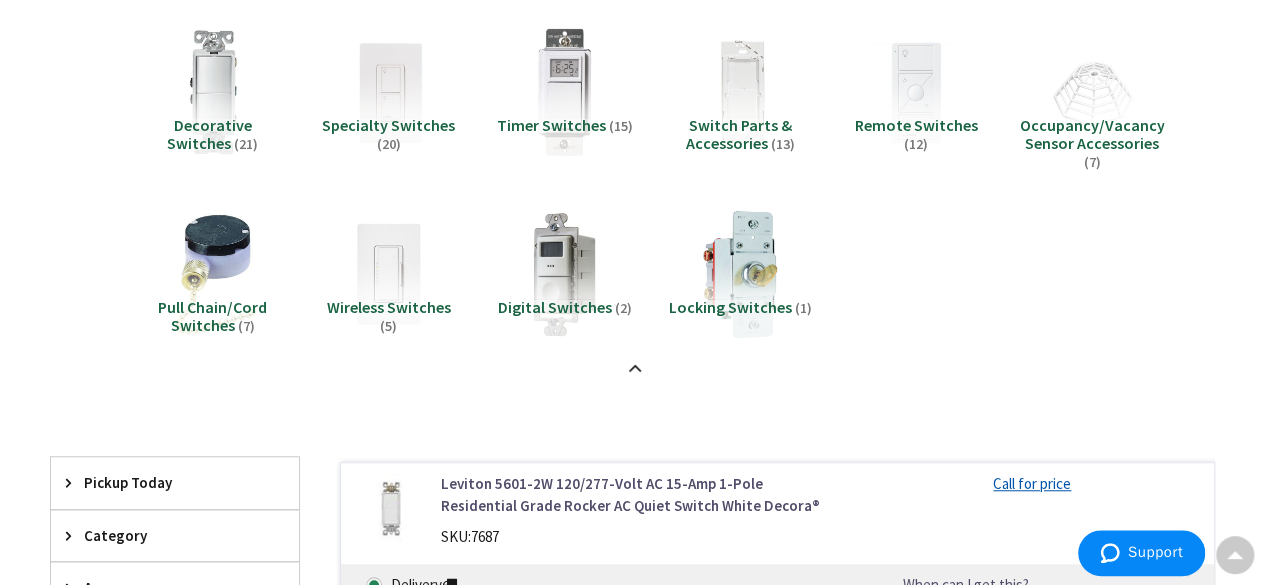 click on "Occupancy/Vacancy Sensor Accessories" at bounding box center [1092, 134] 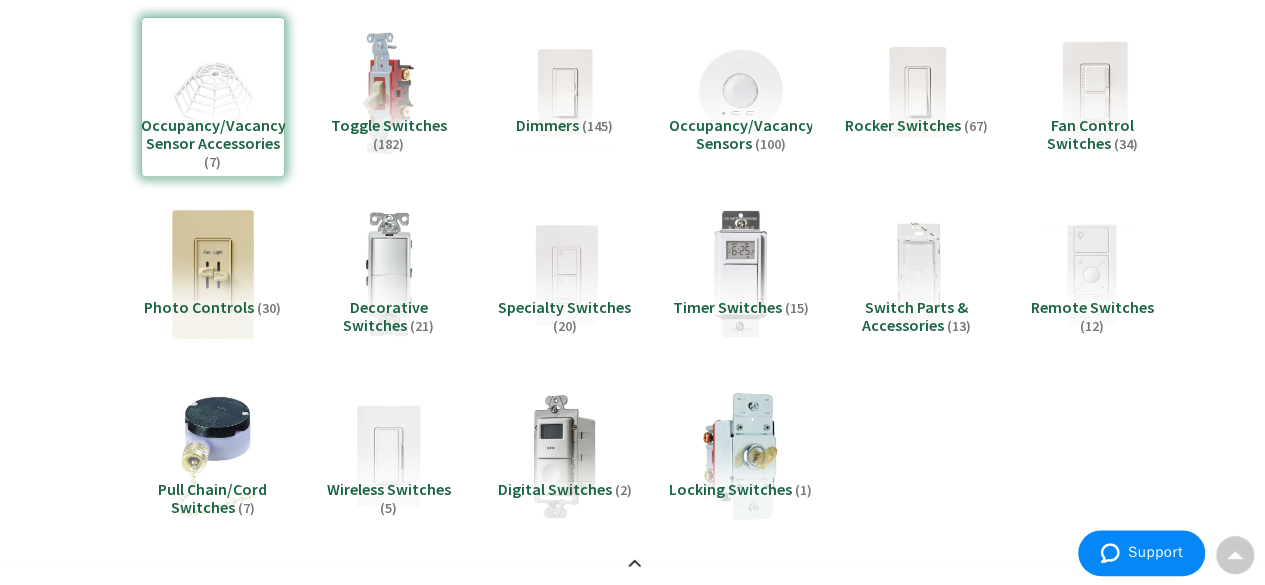 scroll, scrollTop: 118, scrollLeft: 0, axis: vertical 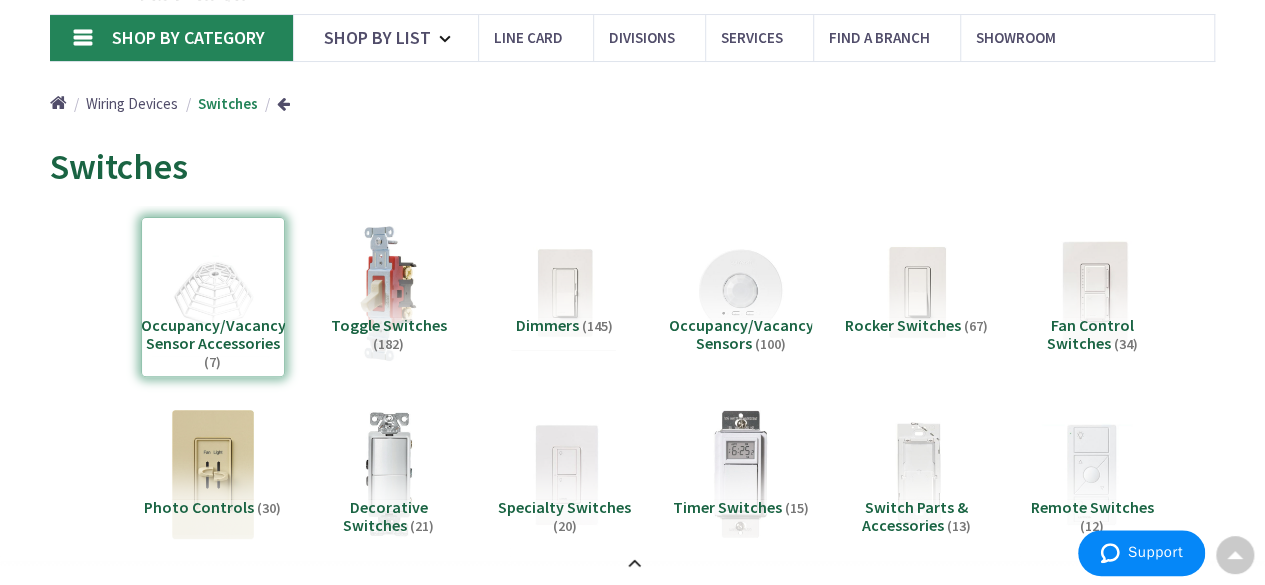 click at bounding box center [389, 292] 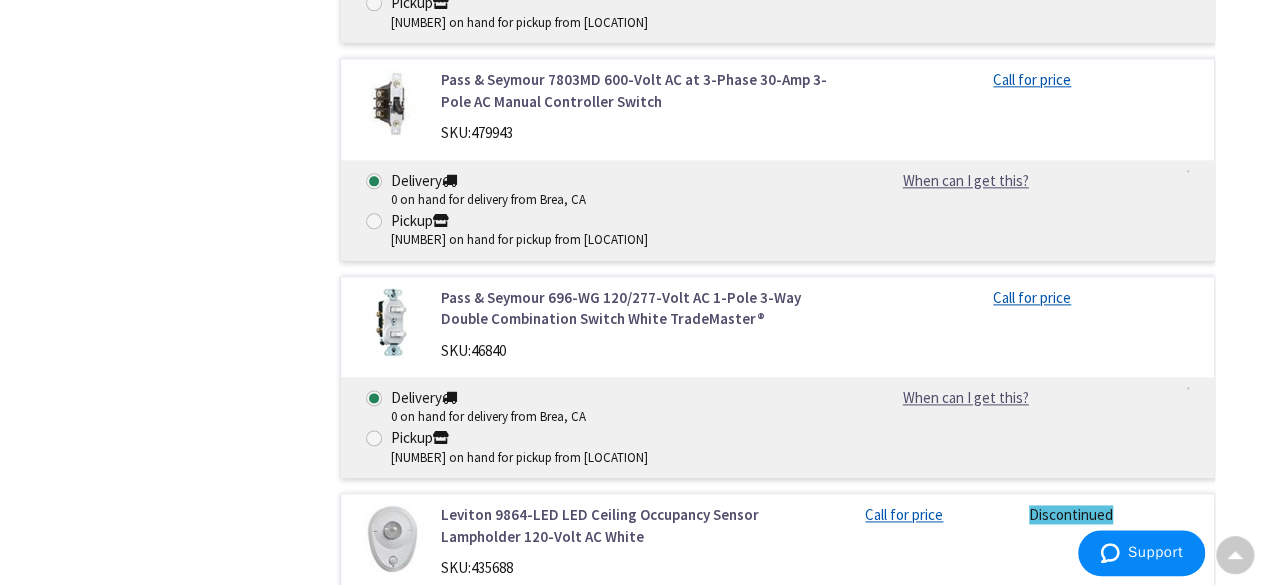 scroll, scrollTop: 24018, scrollLeft: 0, axis: vertical 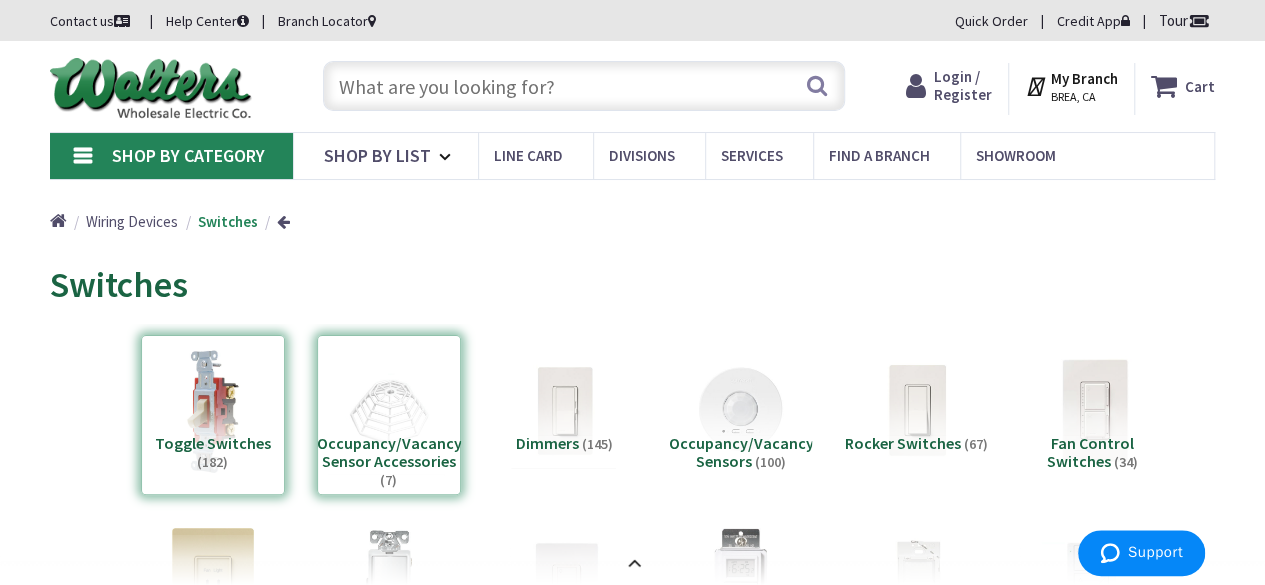 click at bounding box center [584, 86] 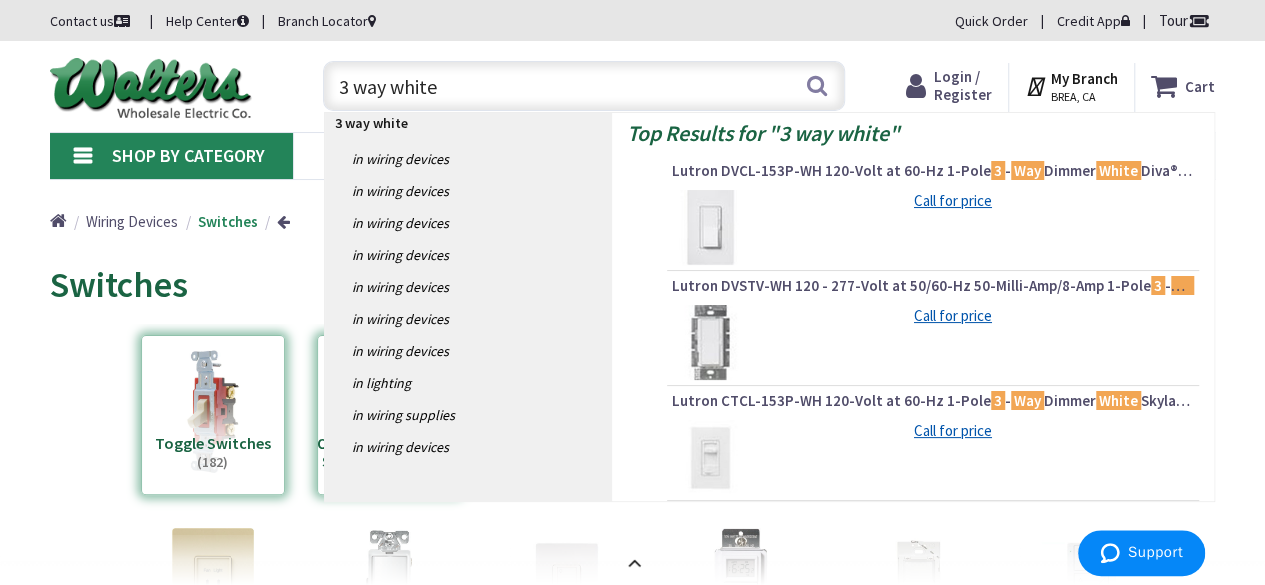 click on "3 way white" at bounding box center (584, 86) 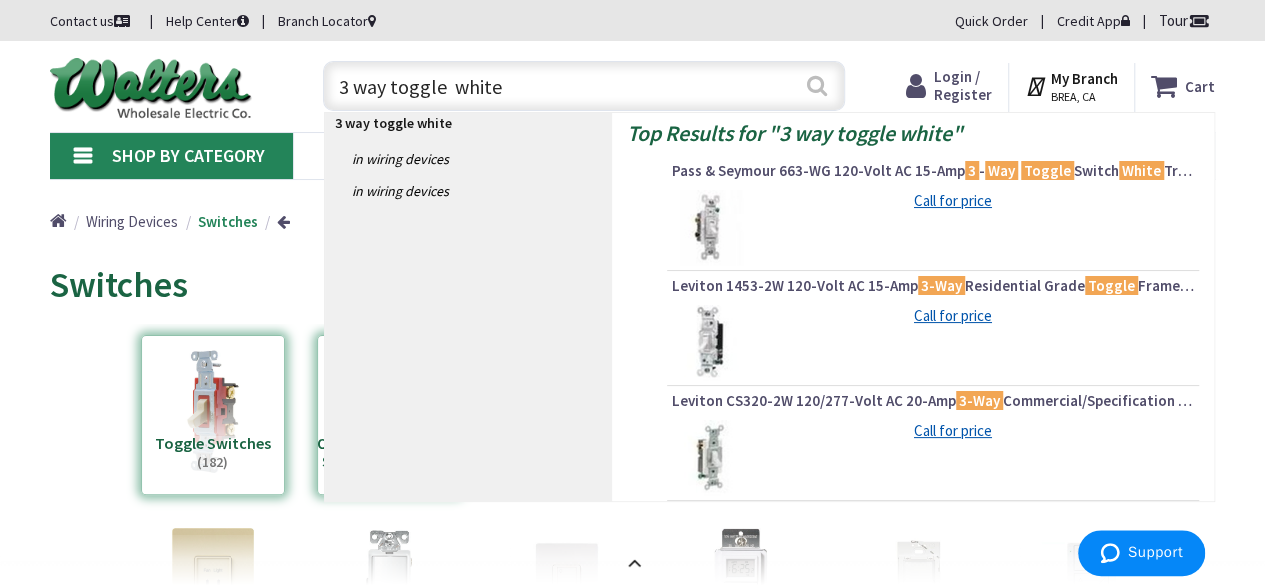 type on "3 way toggle  white" 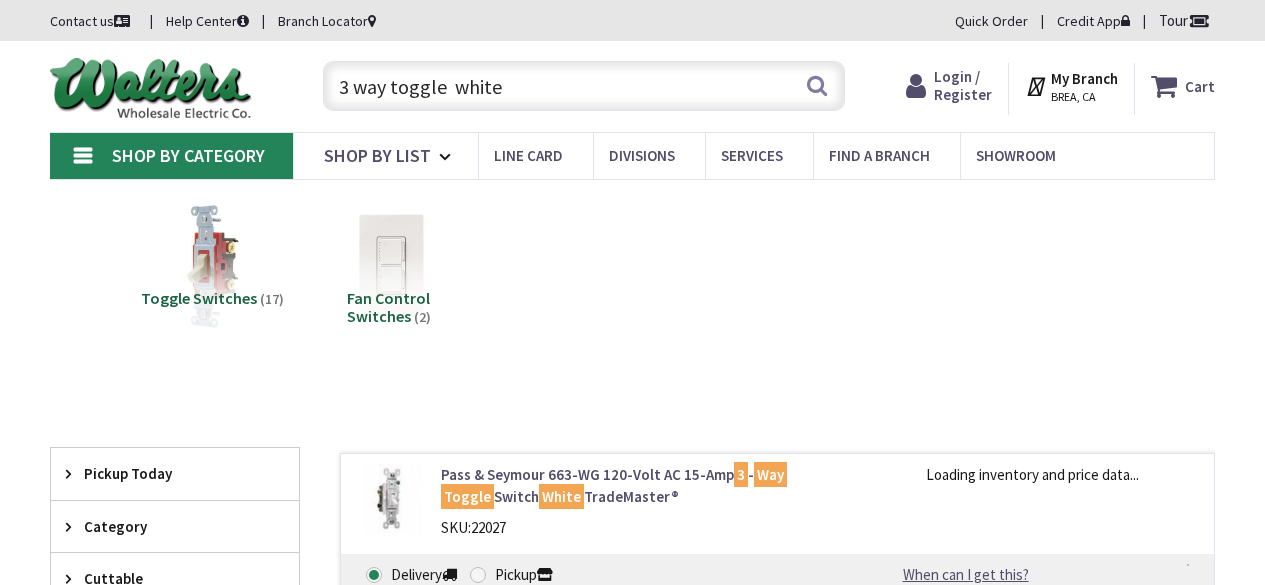 scroll, scrollTop: 0, scrollLeft: 0, axis: both 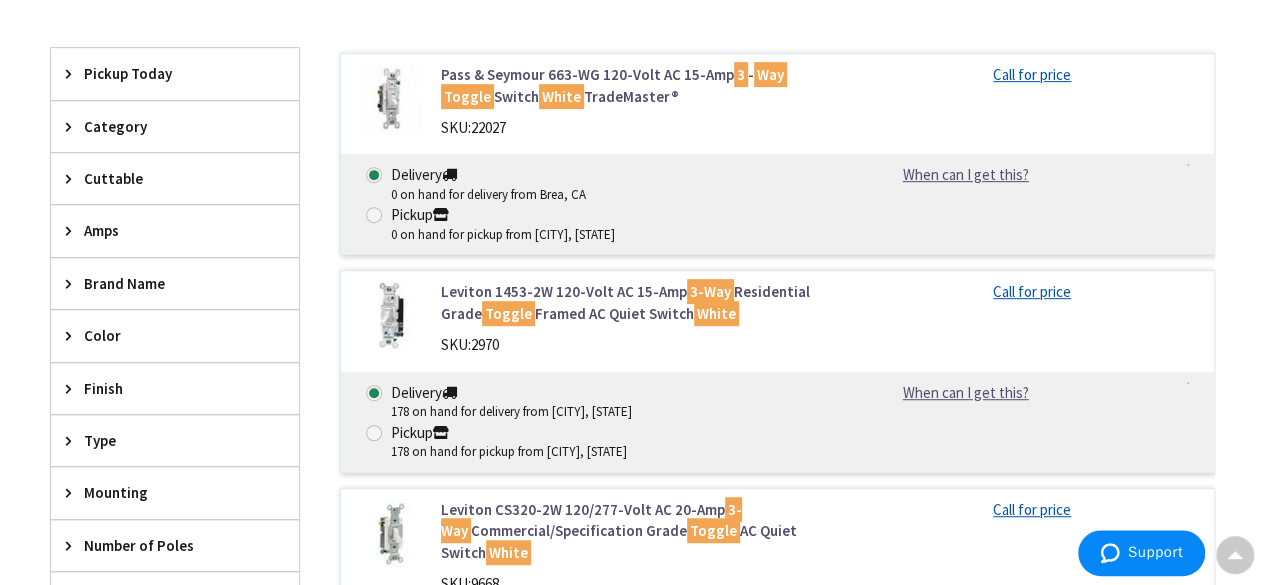 click on "Leviton 1453-2W 120-Volt AC 15-Amp  3-Way  Residential Grade  Toggle  Framed AC Quiet Switch  White" at bounding box center (638, 302) 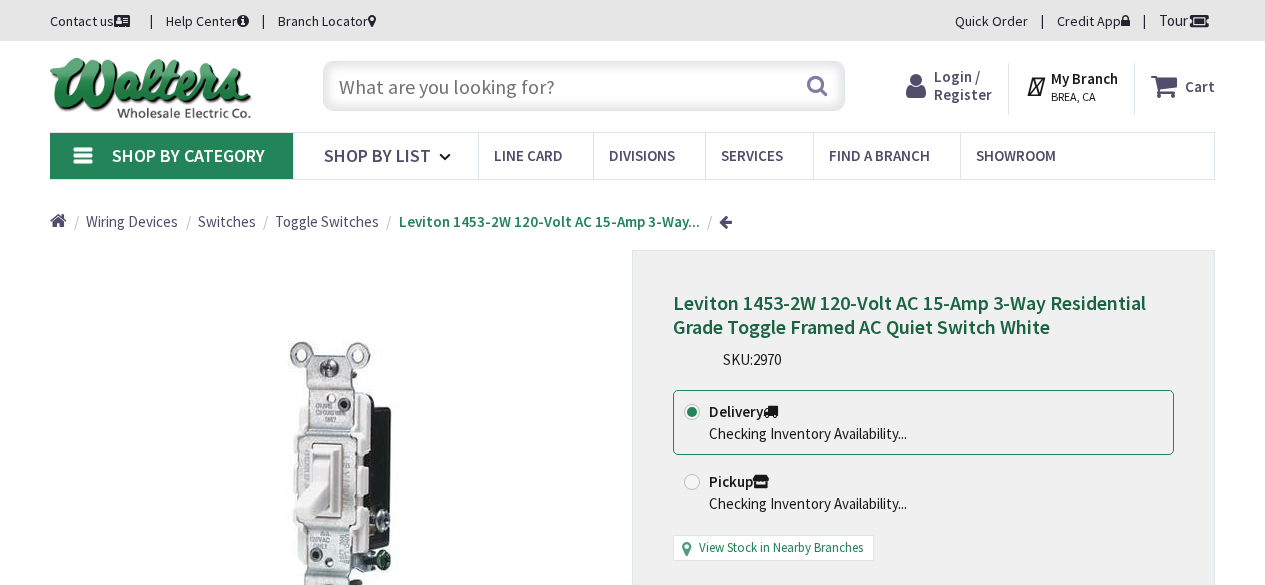 scroll, scrollTop: 0, scrollLeft: 0, axis: both 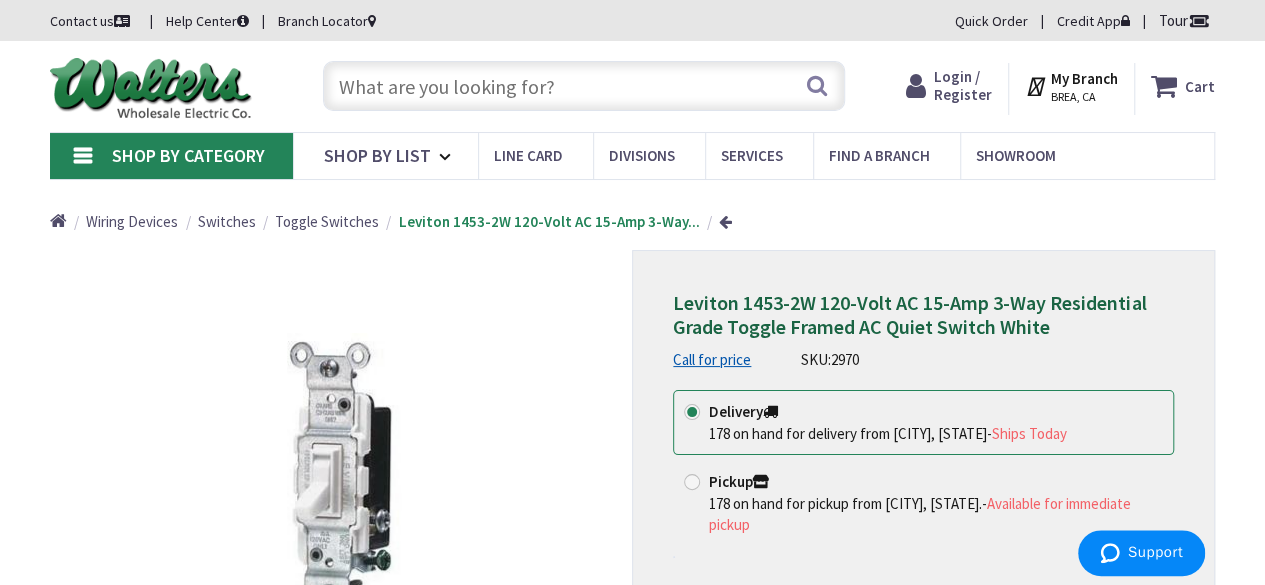 click at bounding box center (584, 86) 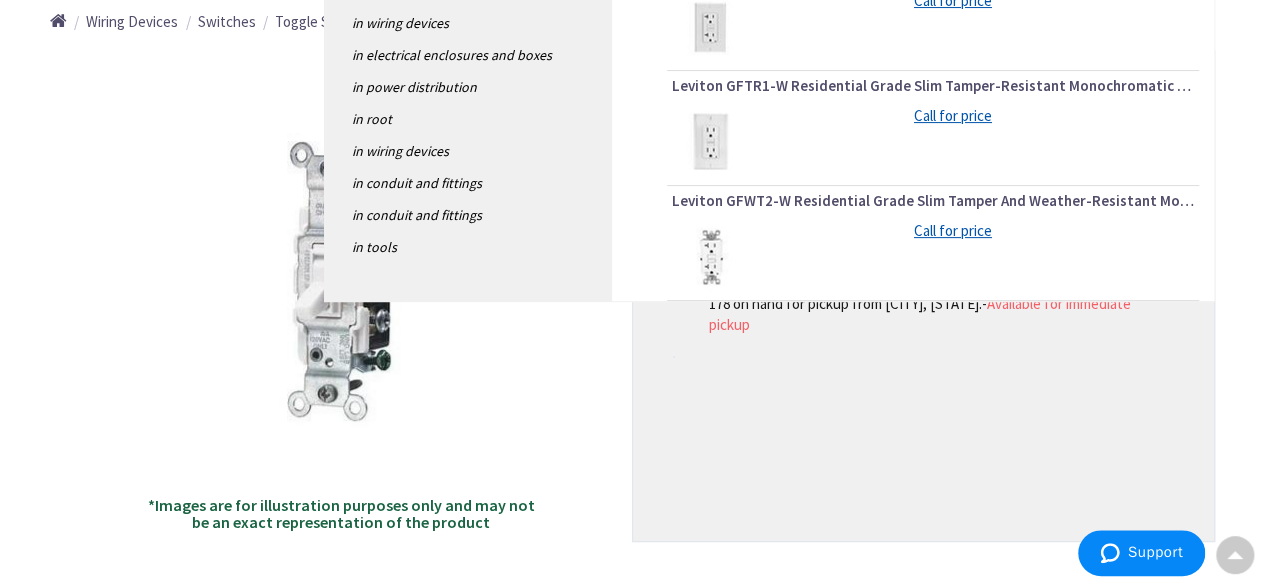 scroll, scrollTop: 0, scrollLeft: 0, axis: both 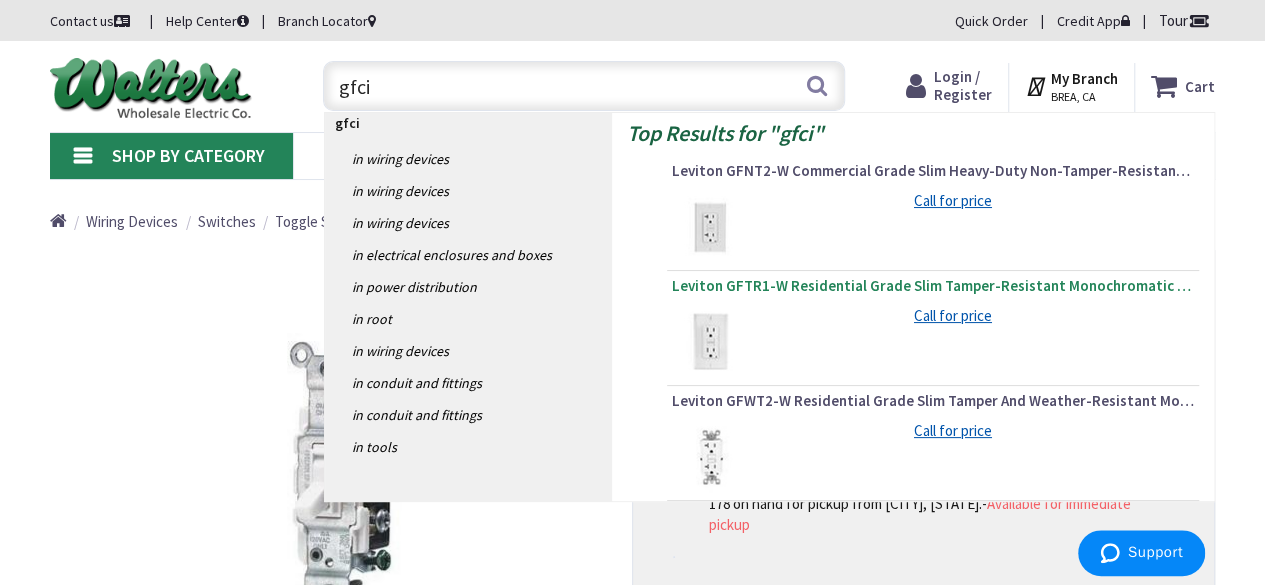 type on "gfci" 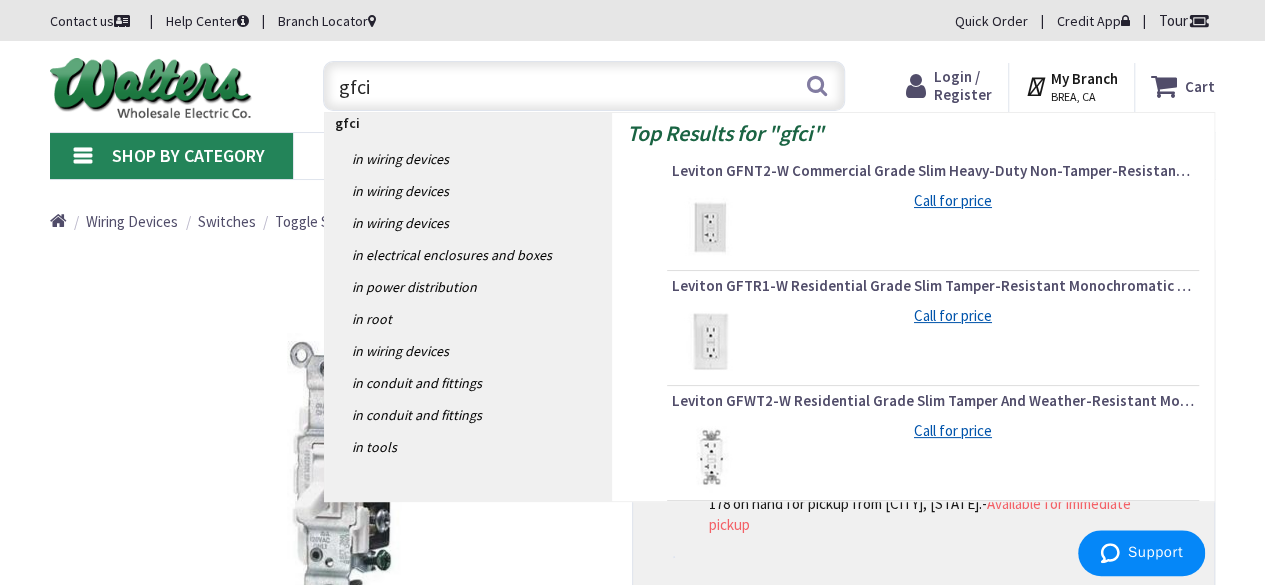 click on "Leviton GFTR1-W Residential Grade Slim Tamper-Resistant Monochromatic Self-Test  GFCI  Receptacle With LED Indicator 15-Amp 125-Volt NEMA 5-15R White SmartlockPro®" at bounding box center [933, 286] 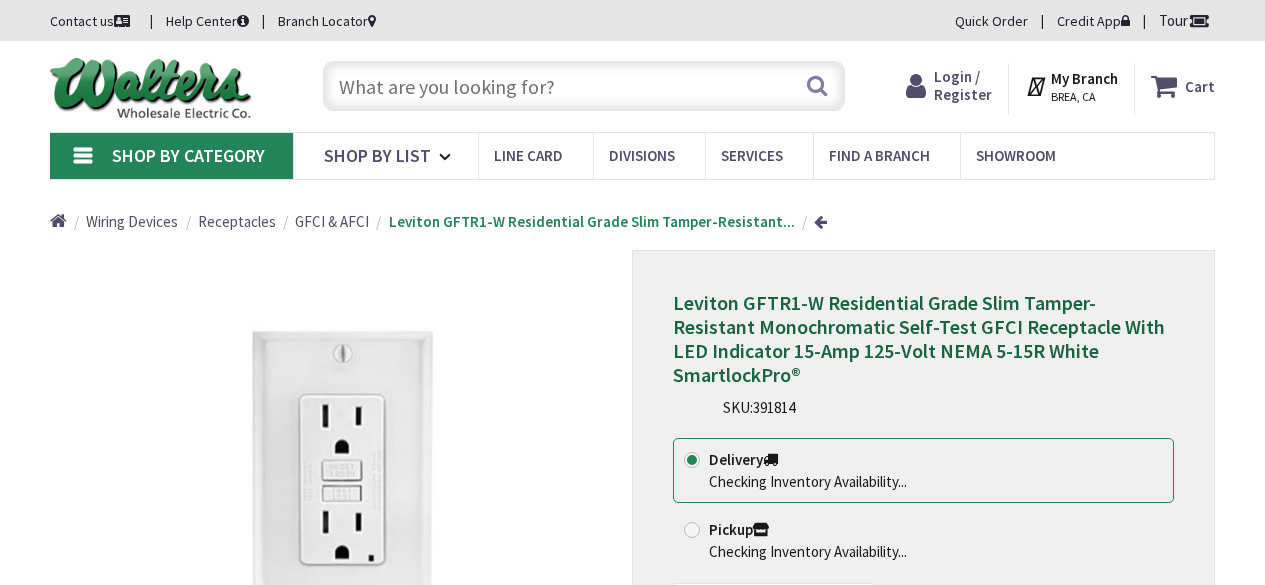 scroll, scrollTop: 0, scrollLeft: 0, axis: both 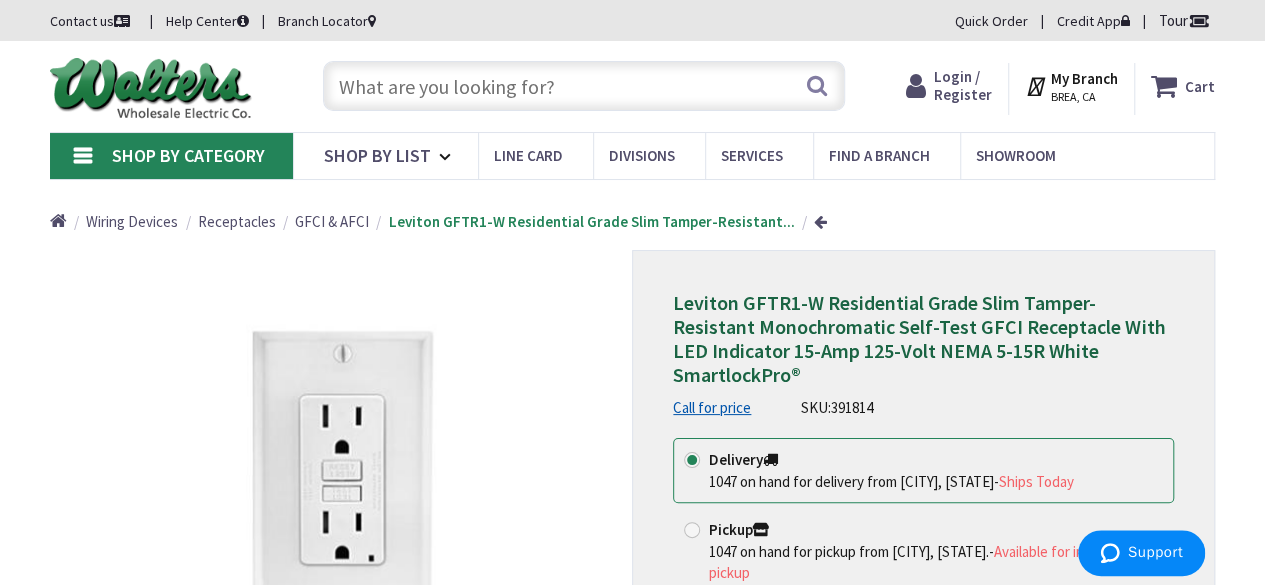 click on "GFCI & AFCI" at bounding box center [332, 221] 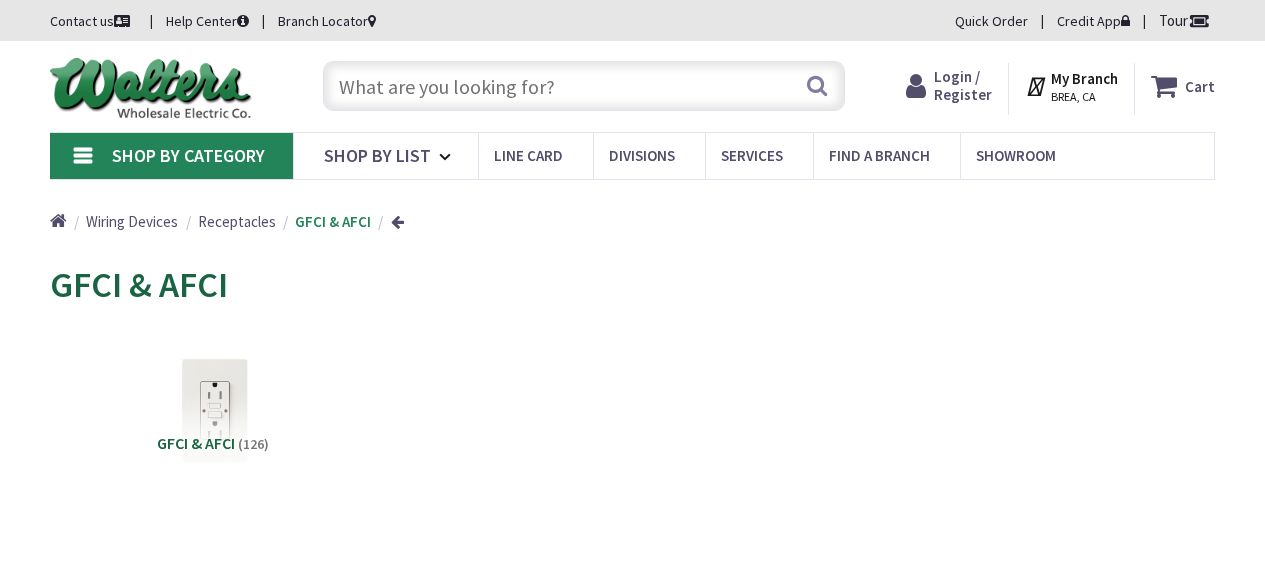 scroll, scrollTop: 0, scrollLeft: 0, axis: both 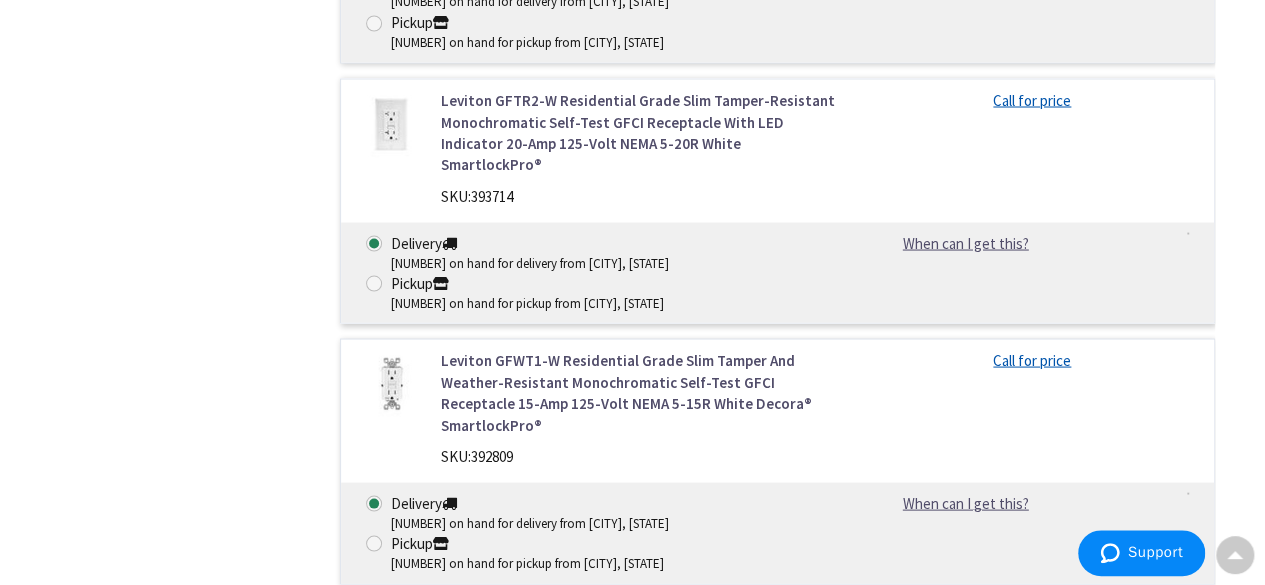 click on "Leviton GFWT1-W Residential Grade Slim Tamper And Weather-Resistant Monochromatic Self-Test GFCI Receptacle 15-Amp 125-Volt NEMA 5-15R White Decora® SmartlockPro®" at bounding box center (638, 392) 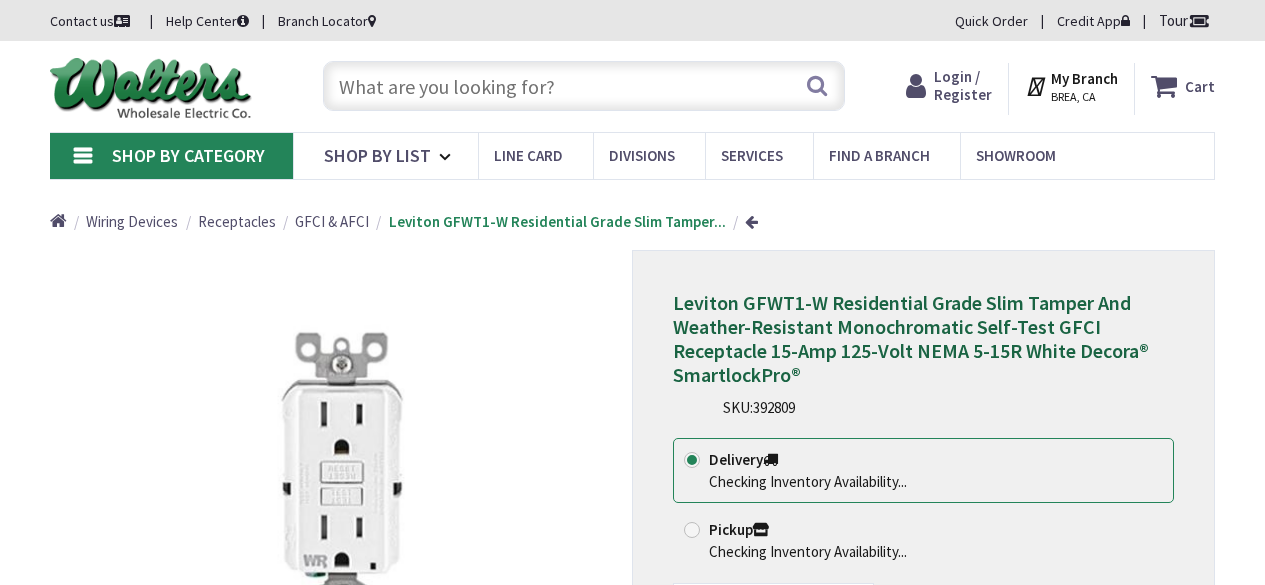 scroll, scrollTop: 0, scrollLeft: 0, axis: both 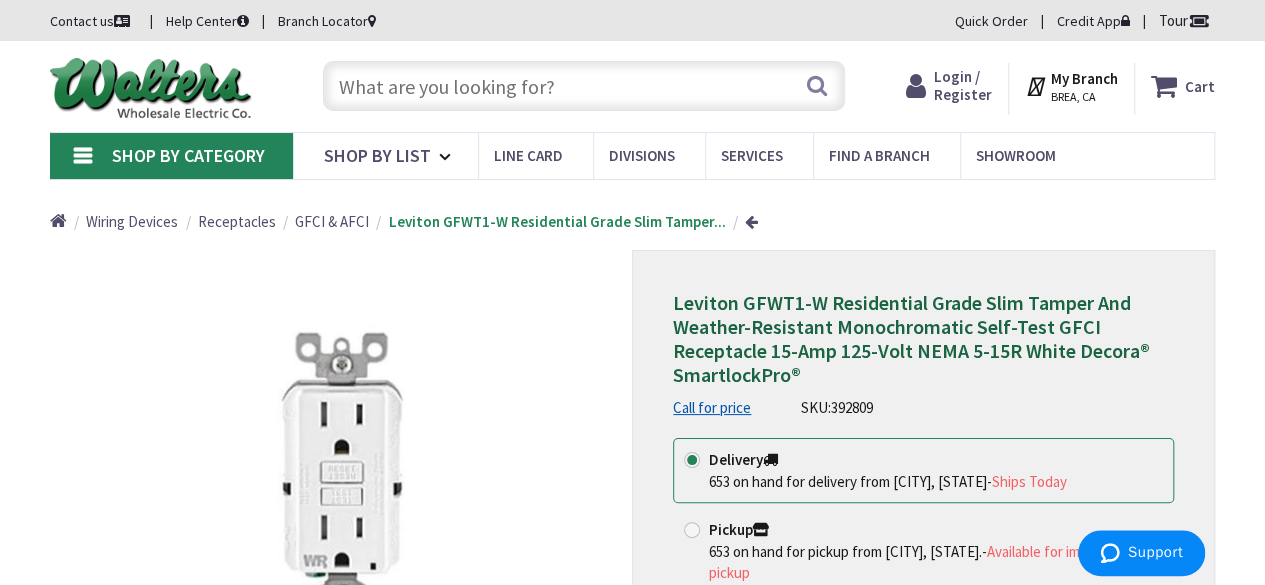 click at bounding box center [584, 86] 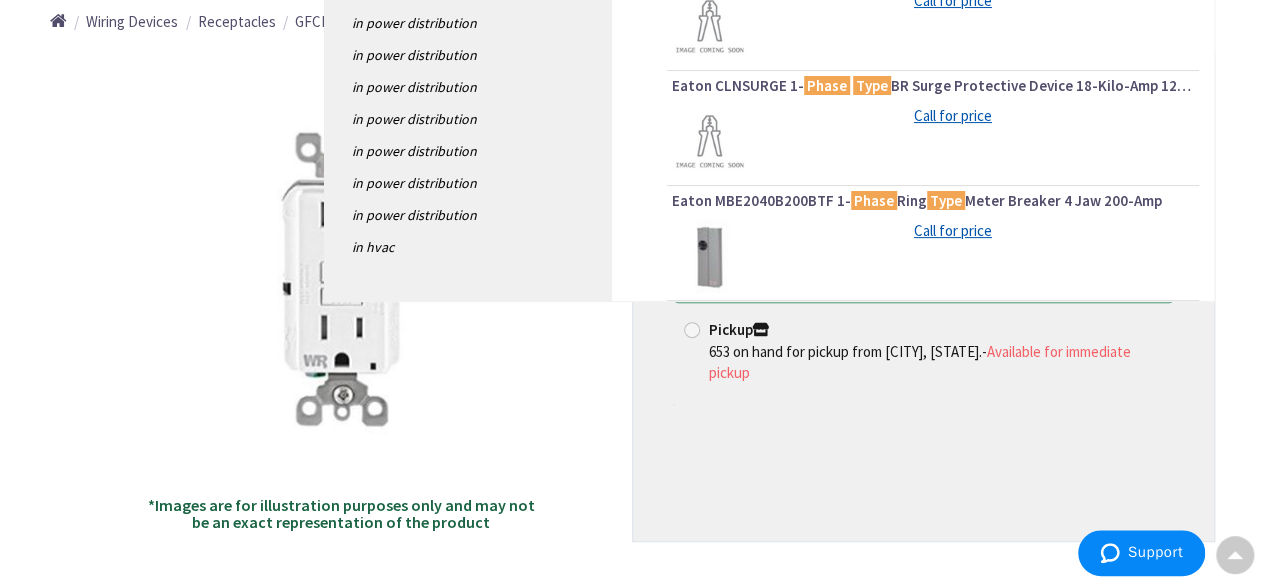 scroll, scrollTop: 0, scrollLeft: 0, axis: both 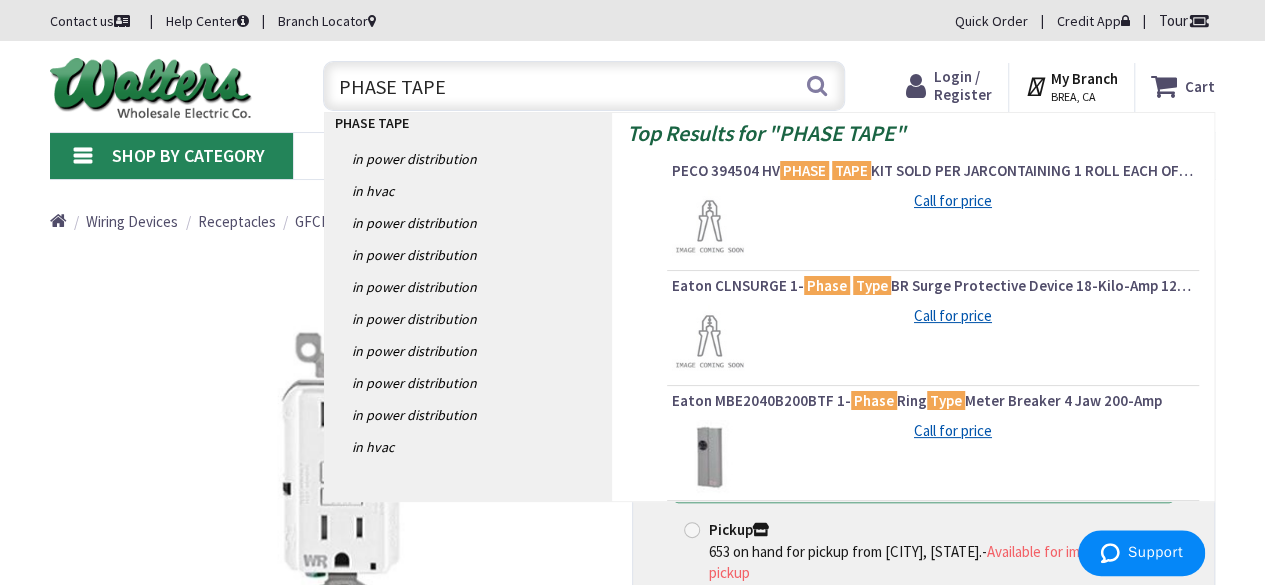 click on "PHASE TAPE" at bounding box center [584, 86] 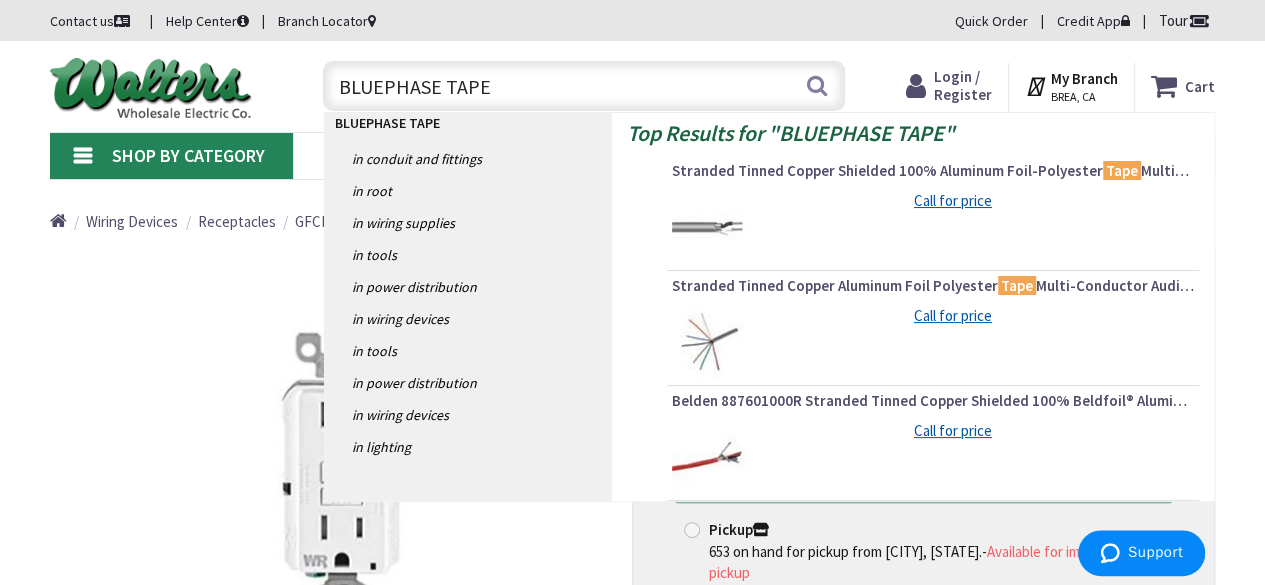 click on "*Images are for illustration purposes only and may not be an exact representation of the product" at bounding box center (341, 496) 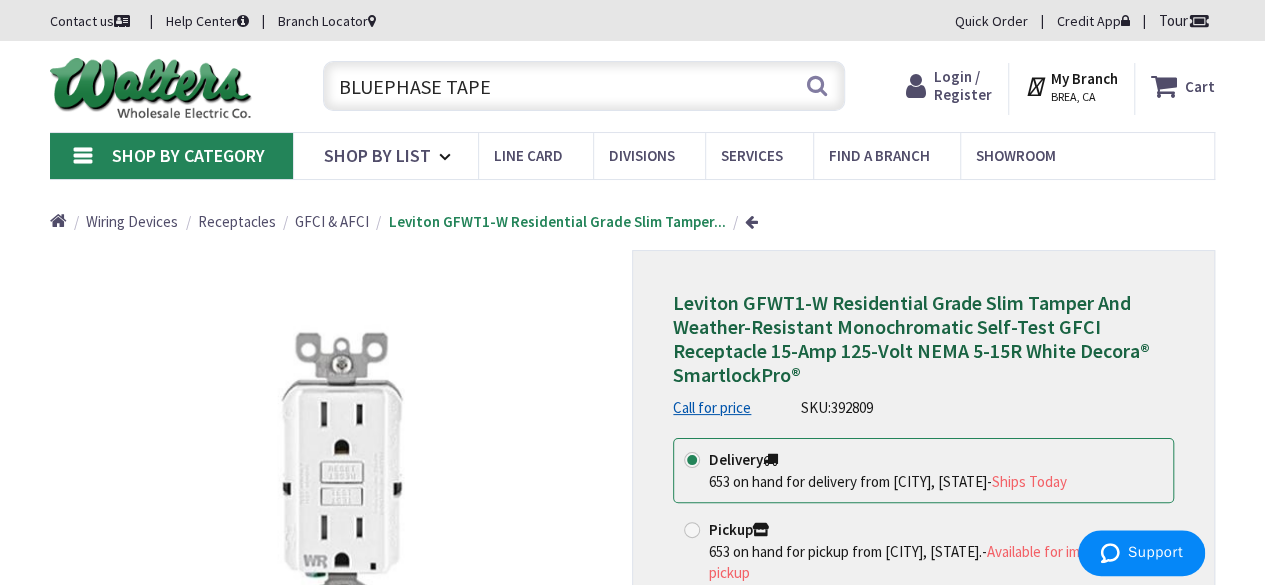 click on "BLUEPHASE TAPE" at bounding box center (584, 86) 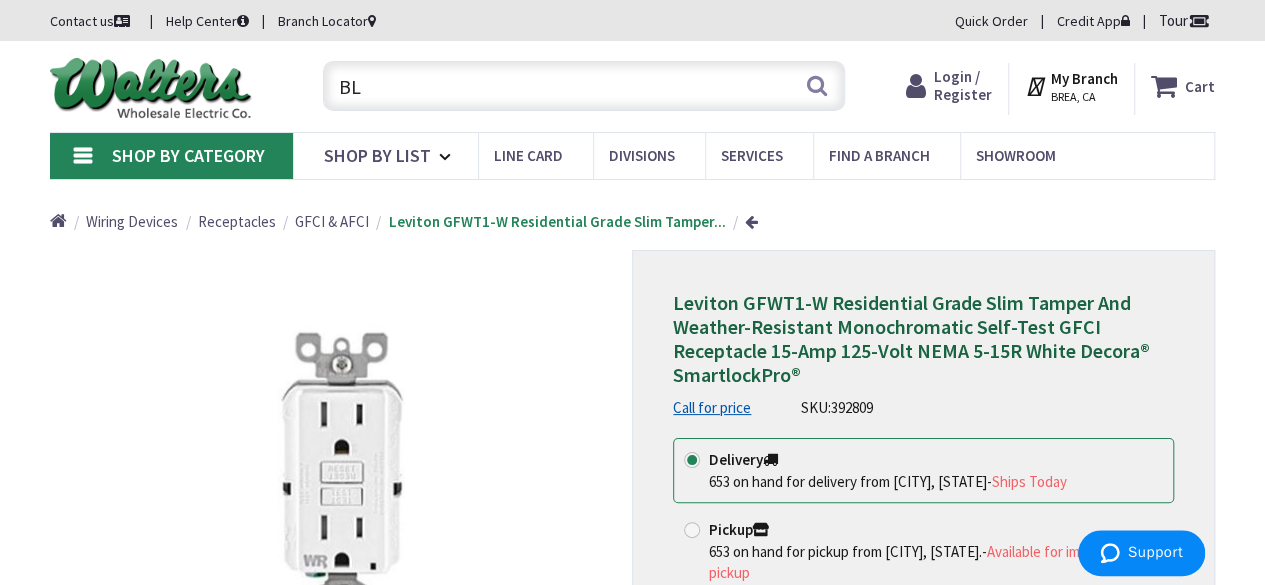 type on "B" 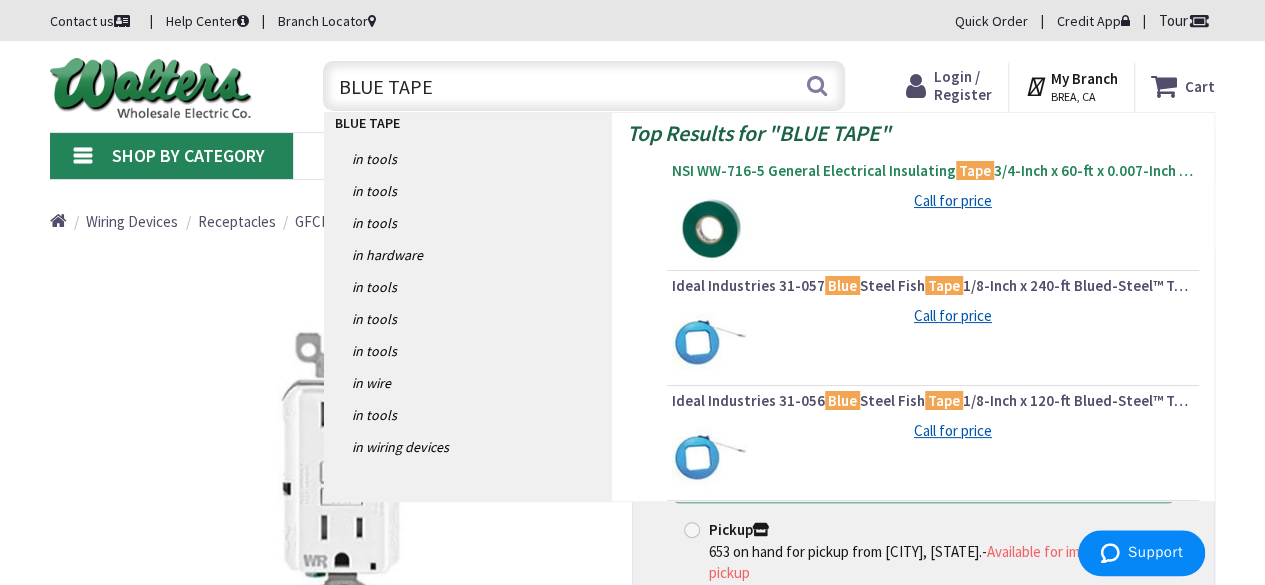 type on "BLUE TAPE" 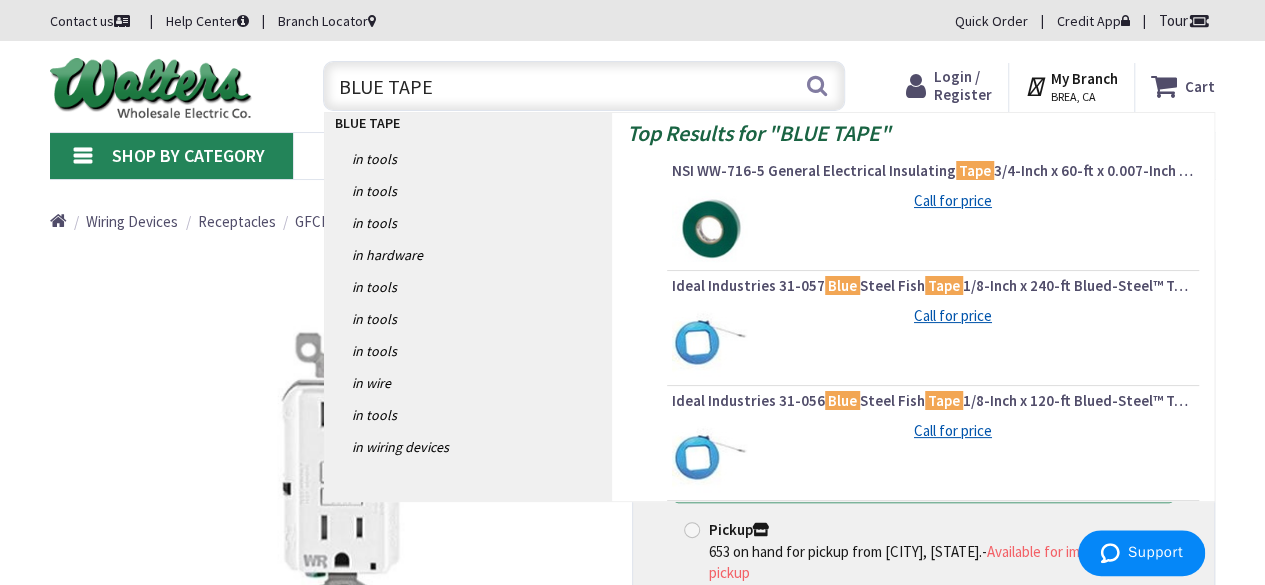 click on "NSI WW-716-5 General Electrical Insulating  Tape  3/4-Inch x 60-ft x 0.007-Inch Plasticized PVC Backing Green WarriorWrap™" at bounding box center [933, 171] 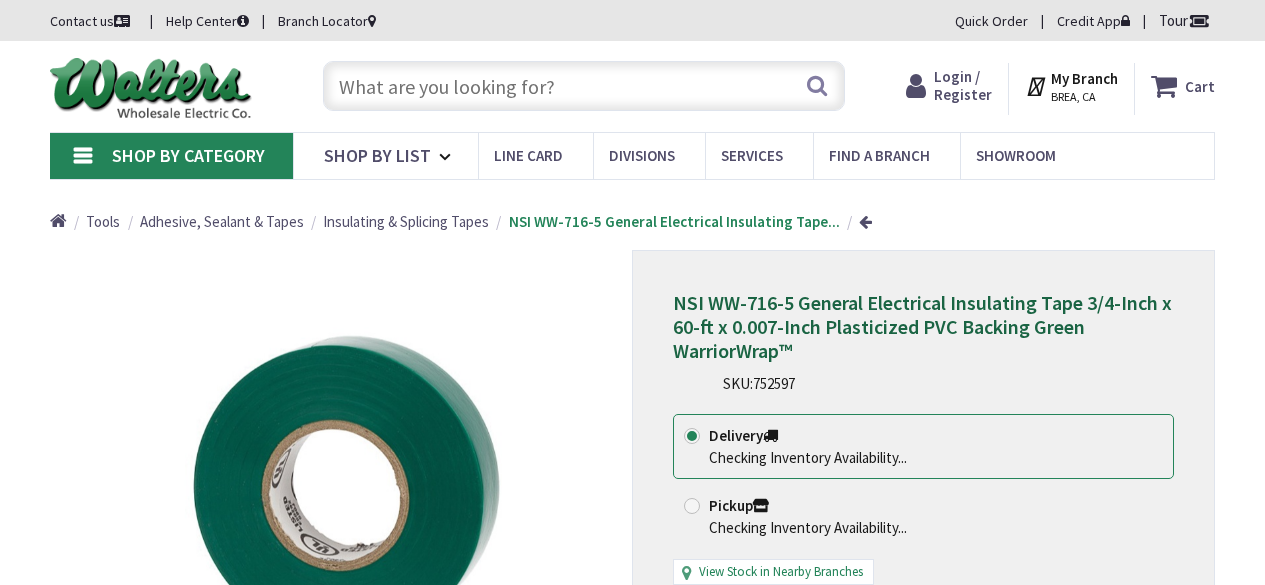 scroll, scrollTop: 0, scrollLeft: 0, axis: both 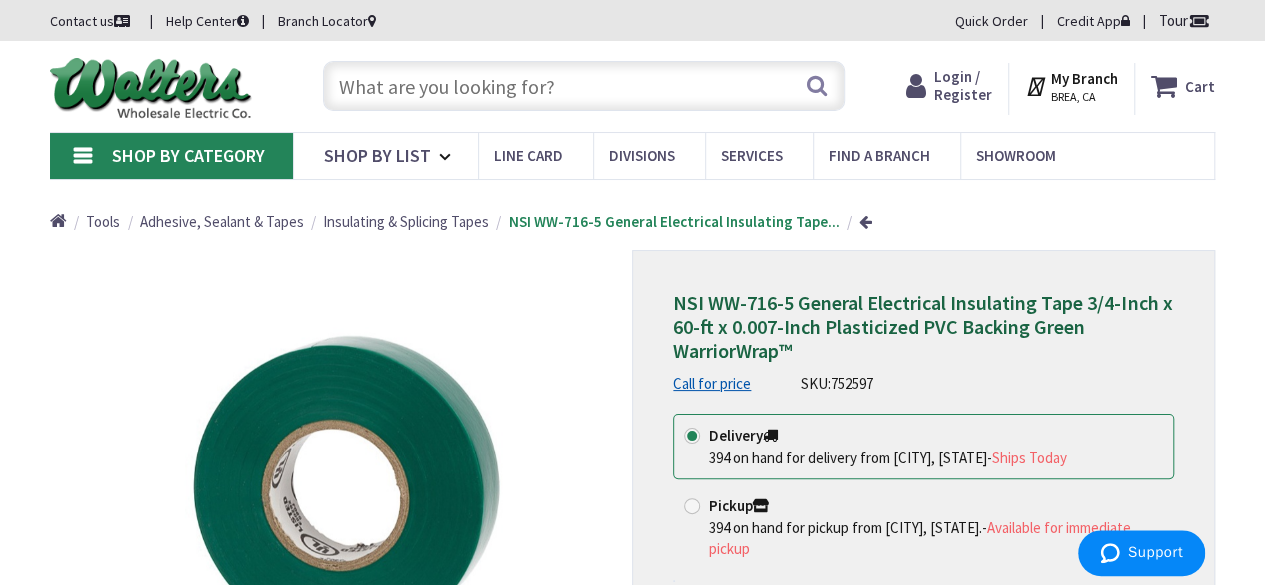 click on "Insulating & Splicing Tapes" at bounding box center (406, 221) 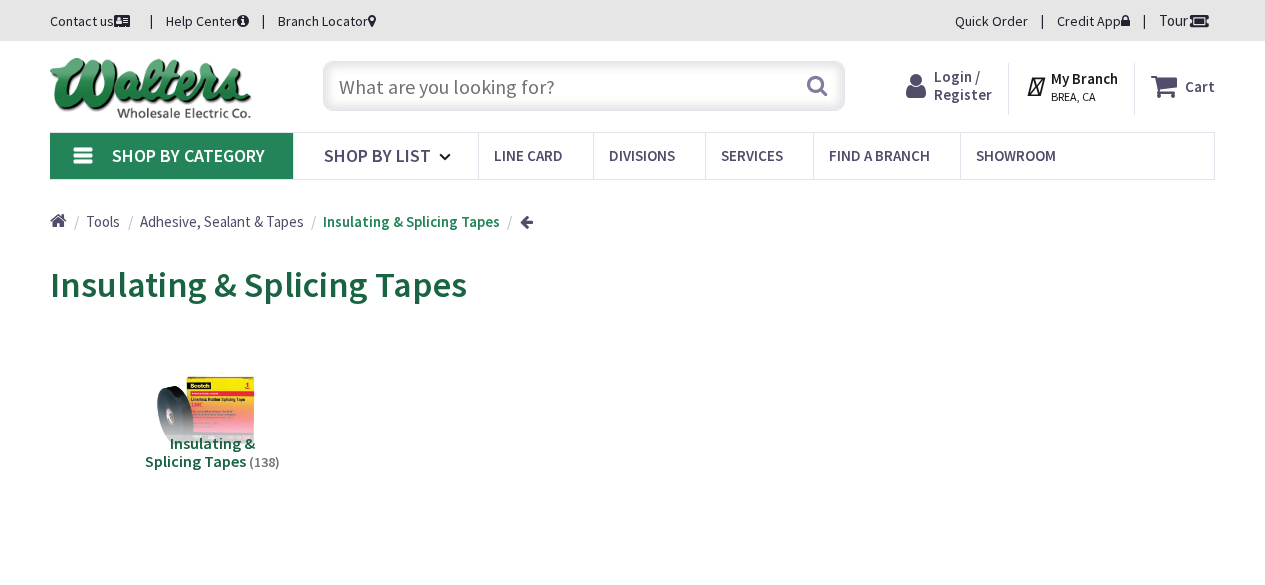 scroll, scrollTop: 0, scrollLeft: 0, axis: both 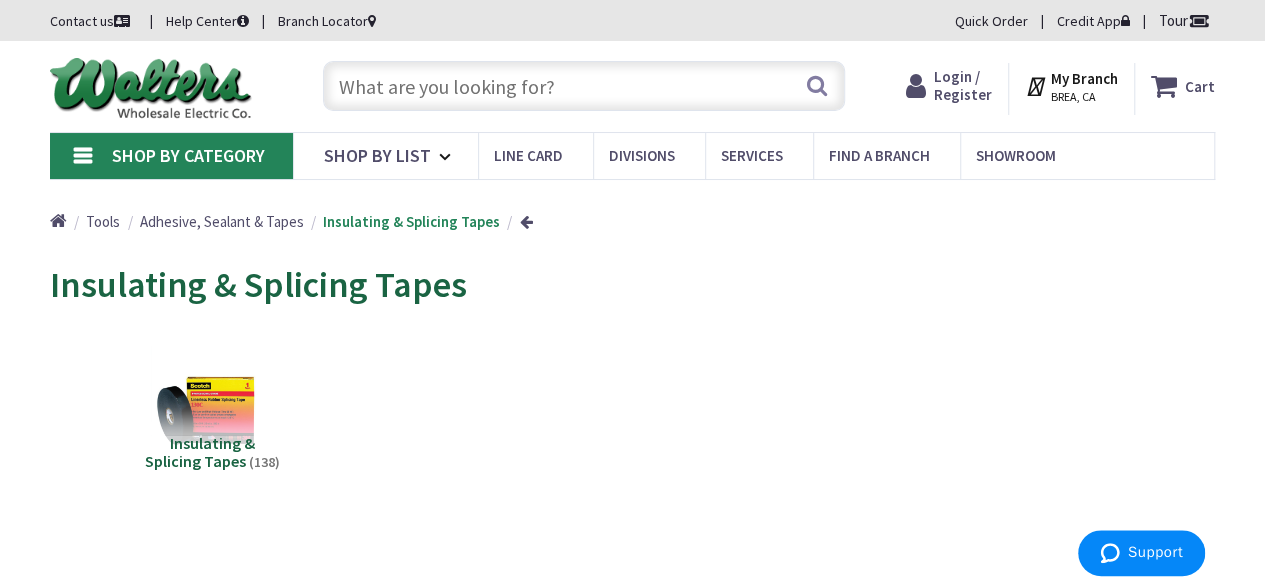click on "Shop By Category" at bounding box center [171, 156] 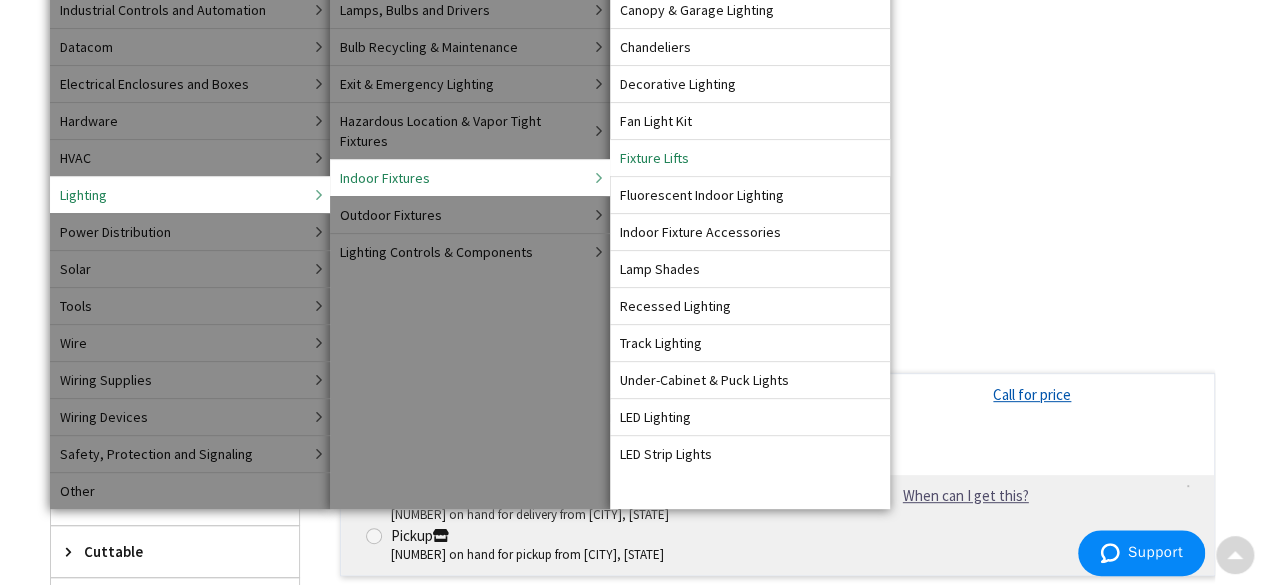 scroll, scrollTop: 300, scrollLeft: 0, axis: vertical 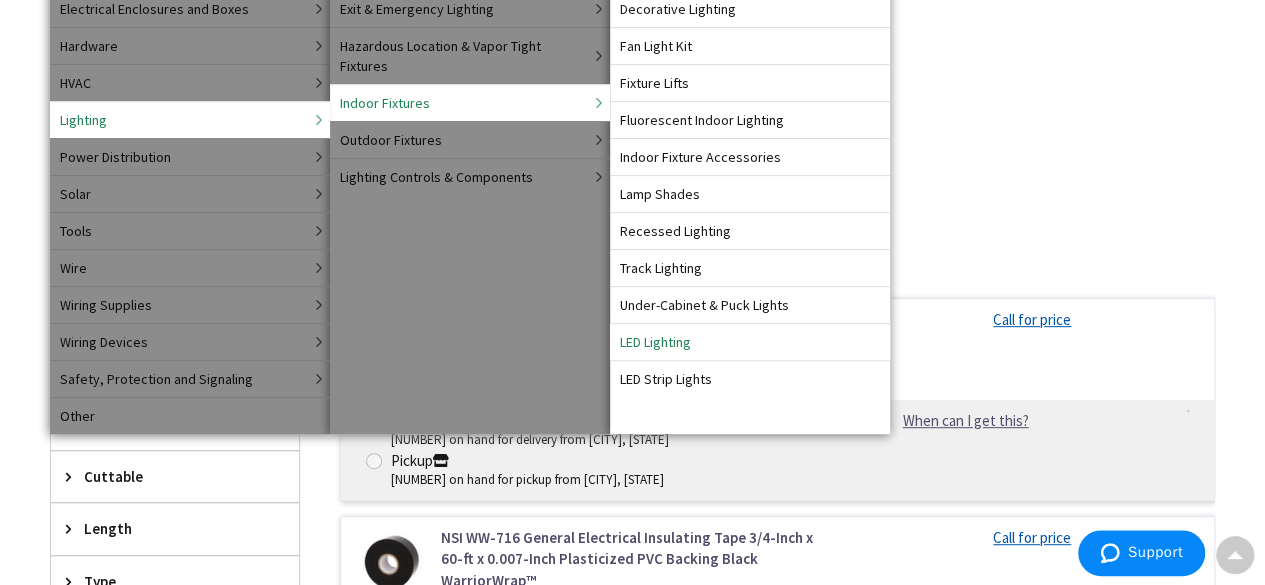 click on "LED Lighting" at bounding box center (655, 342) 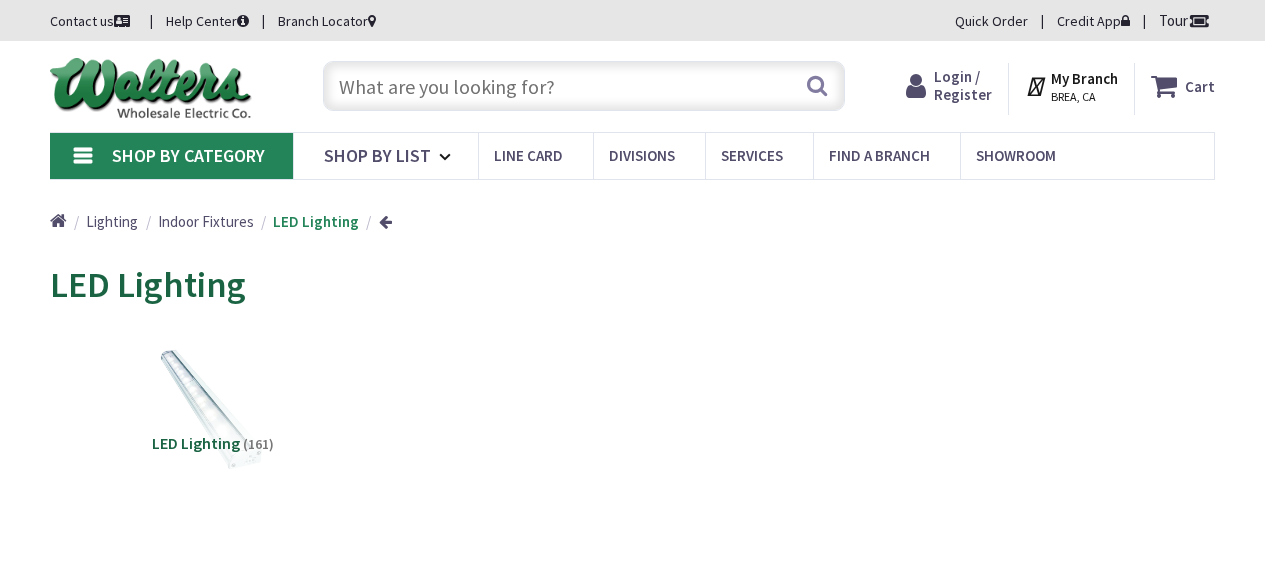 scroll, scrollTop: 0, scrollLeft: 0, axis: both 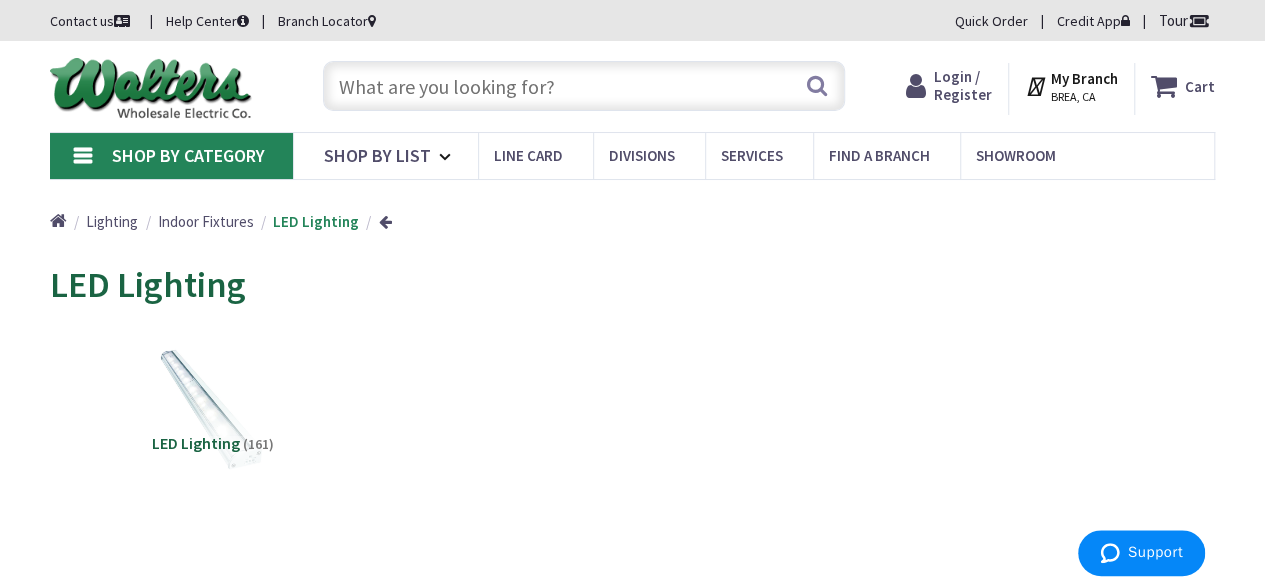 click on "Lighting" at bounding box center [112, 221] 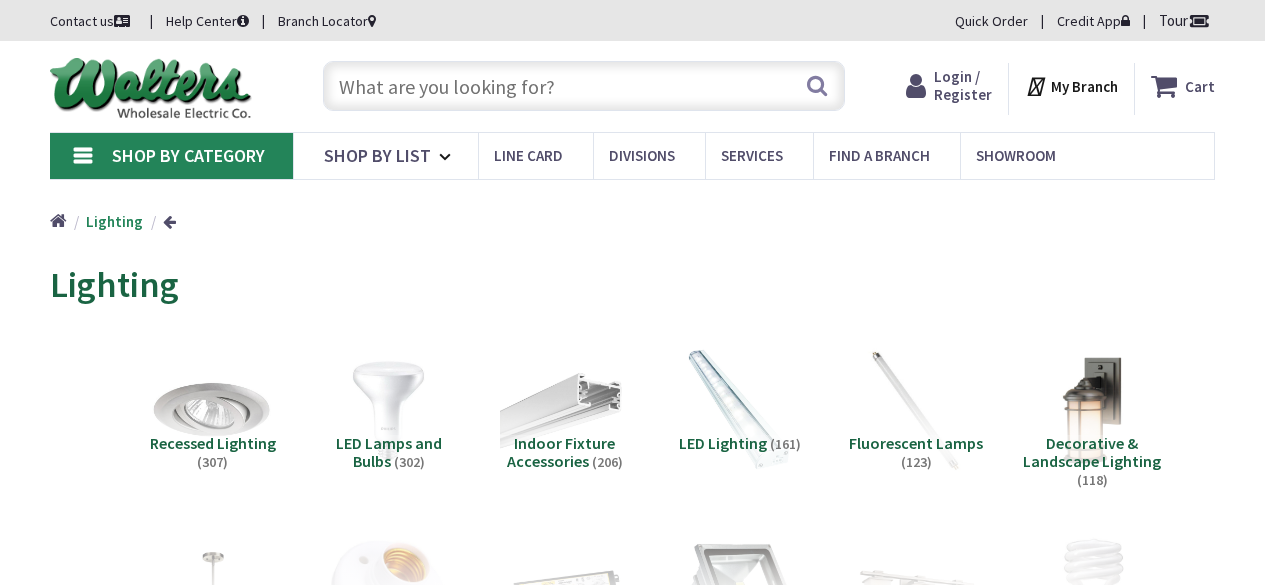 scroll, scrollTop: 0, scrollLeft: 0, axis: both 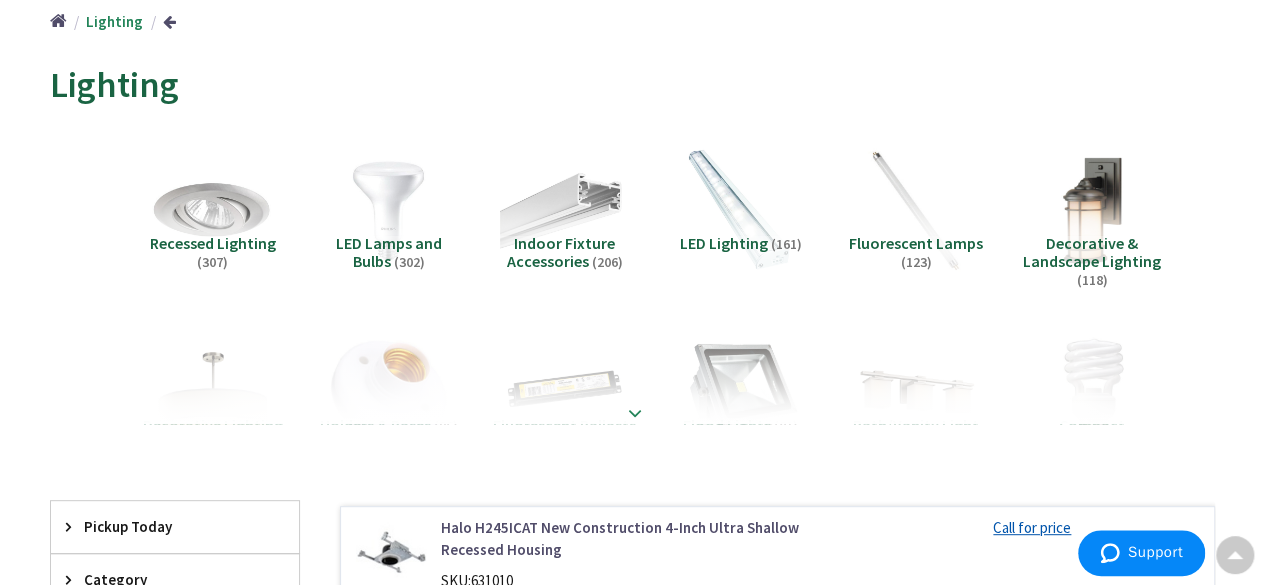 click at bounding box center [635, 413] 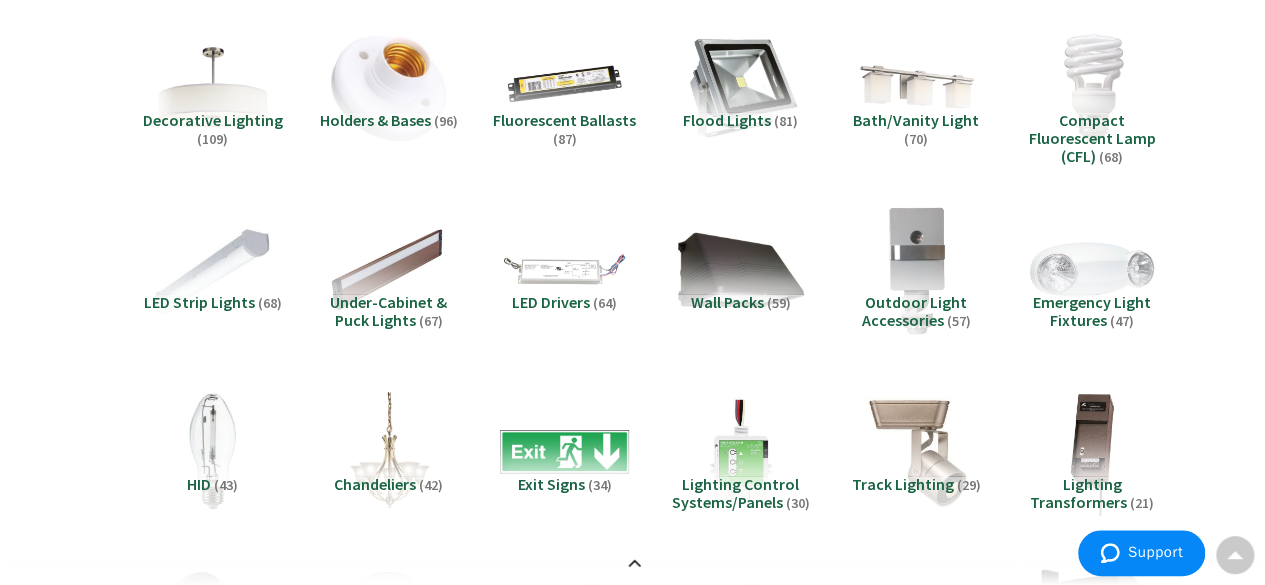 scroll, scrollTop: 500, scrollLeft: 0, axis: vertical 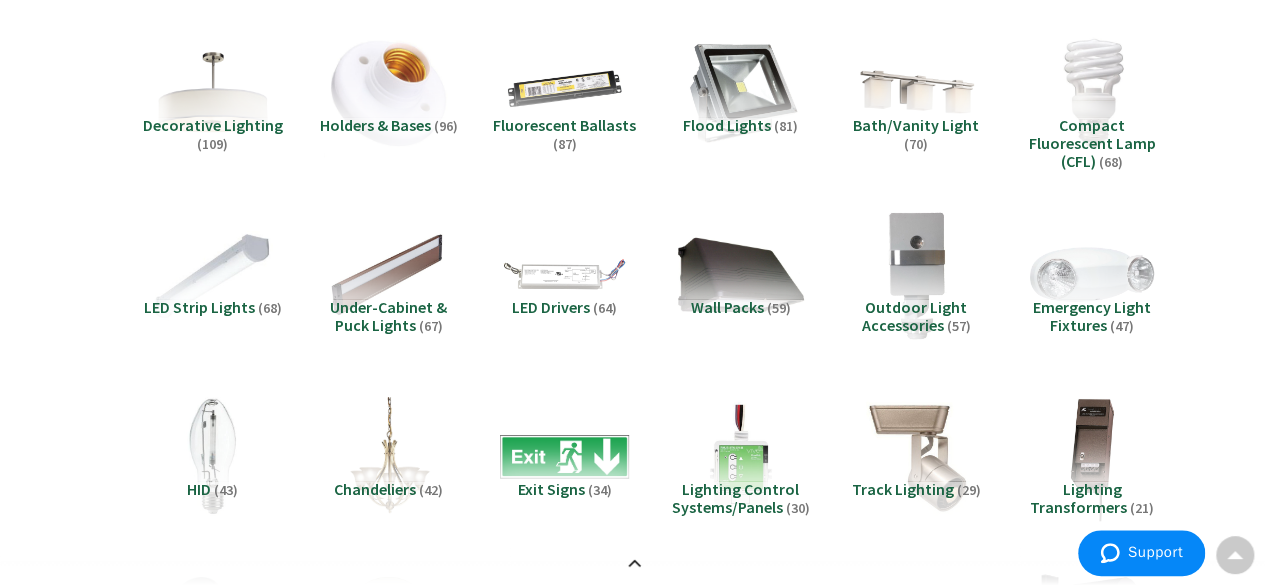 click on "Emergency Light Fixtures" at bounding box center [1092, 316] 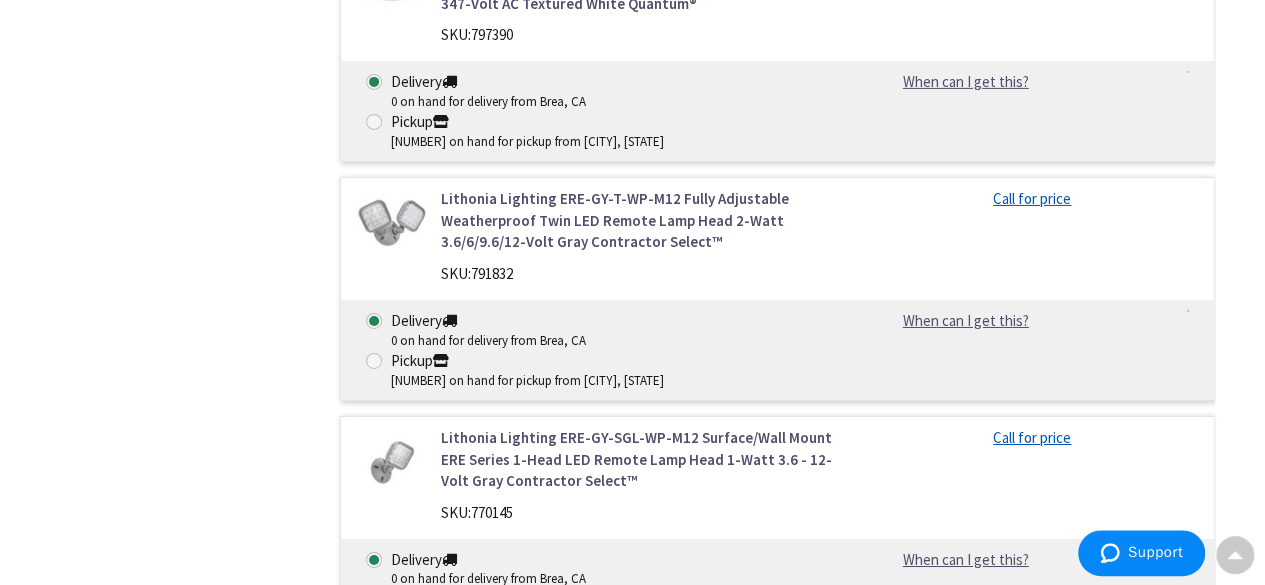 scroll, scrollTop: 3506, scrollLeft: 0, axis: vertical 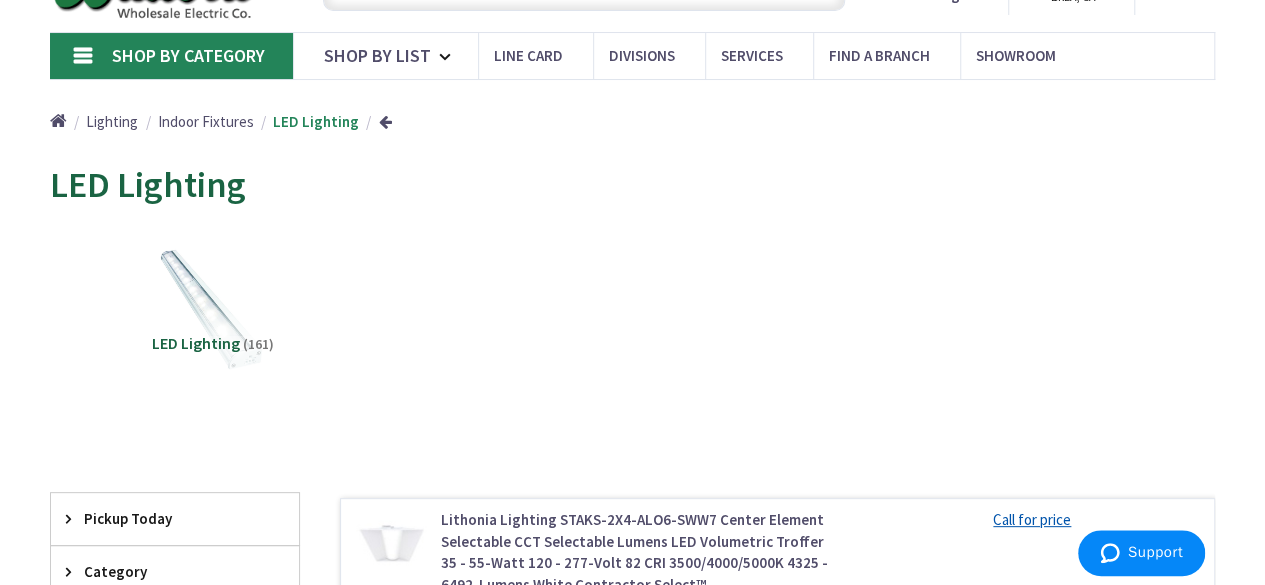 click on "Lighting" at bounding box center (112, 121) 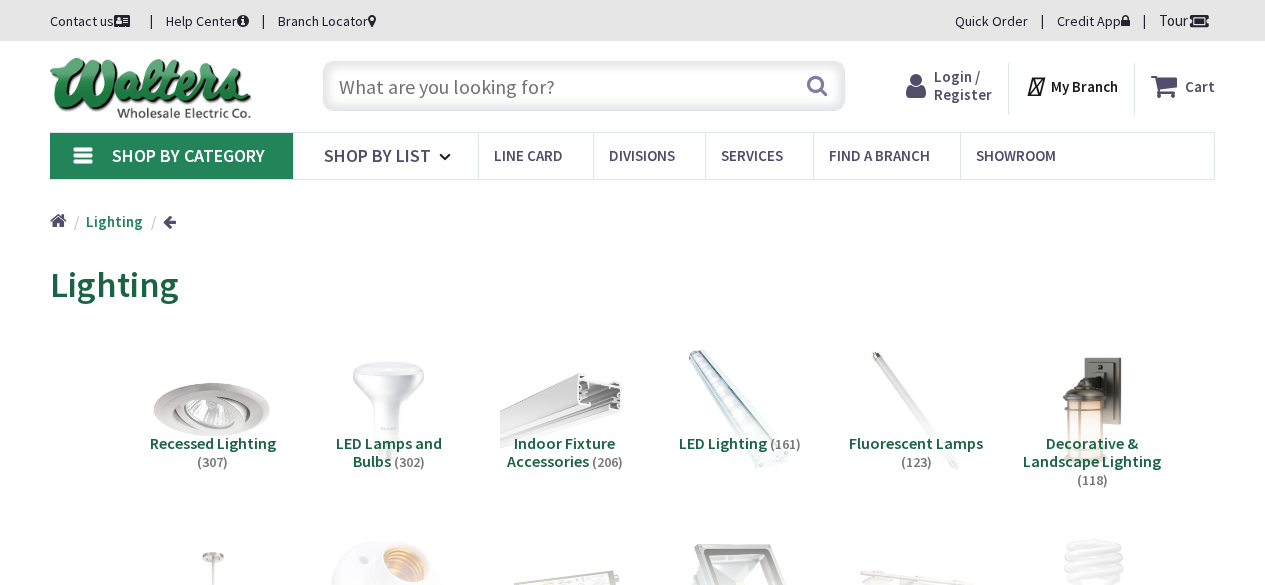 scroll, scrollTop: 0, scrollLeft: 0, axis: both 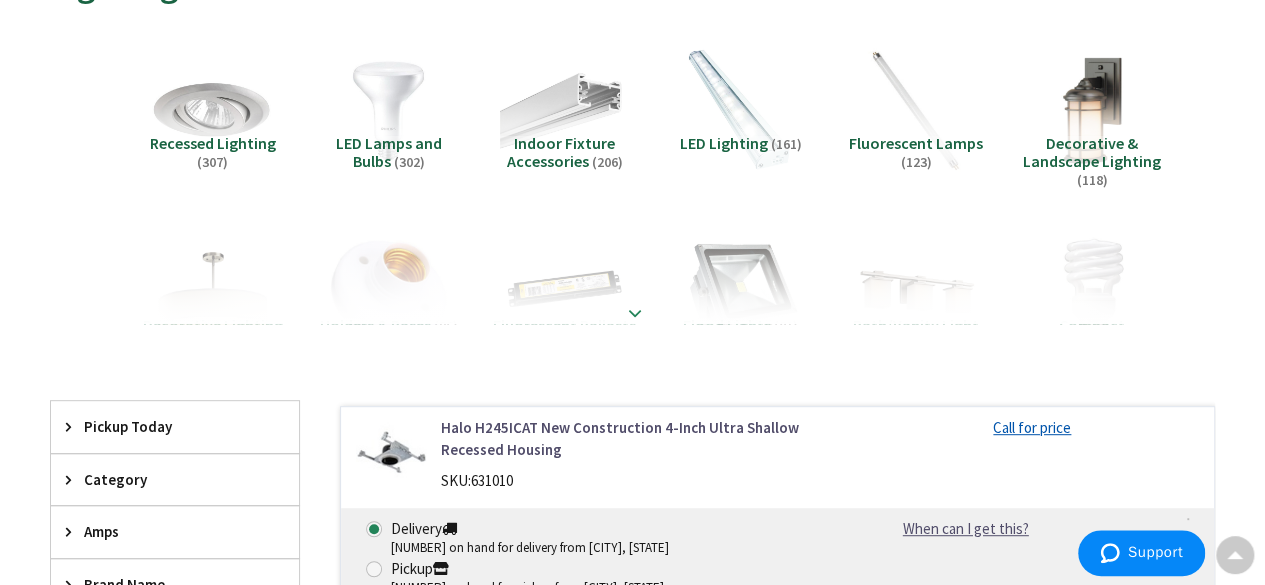 click at bounding box center (635, 313) 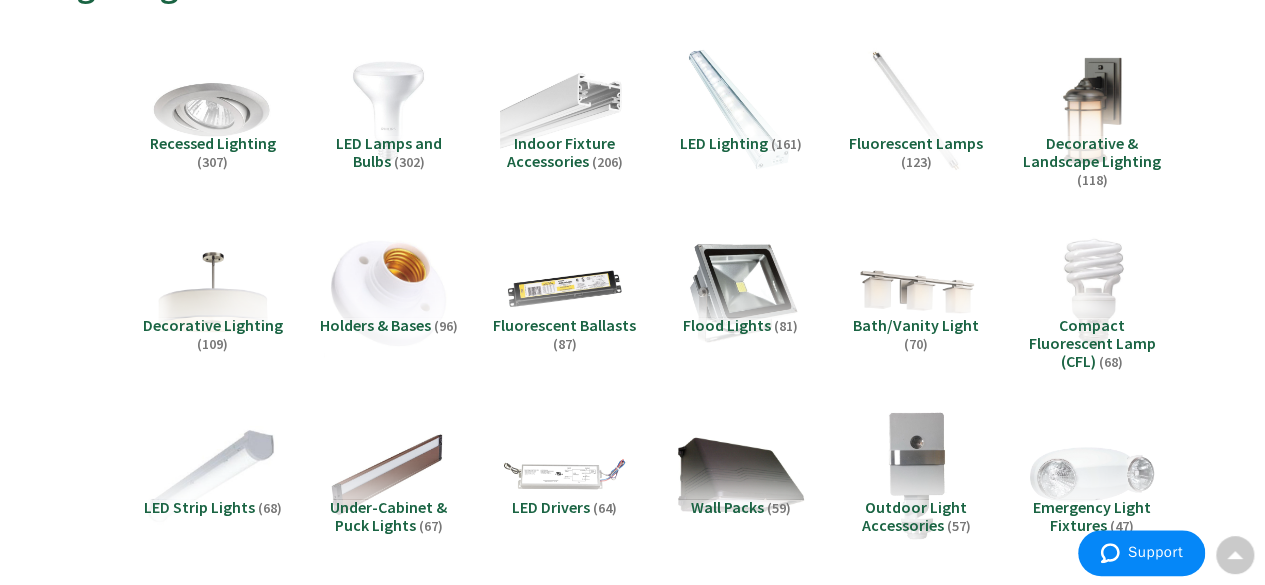 click at bounding box center [213, 474] 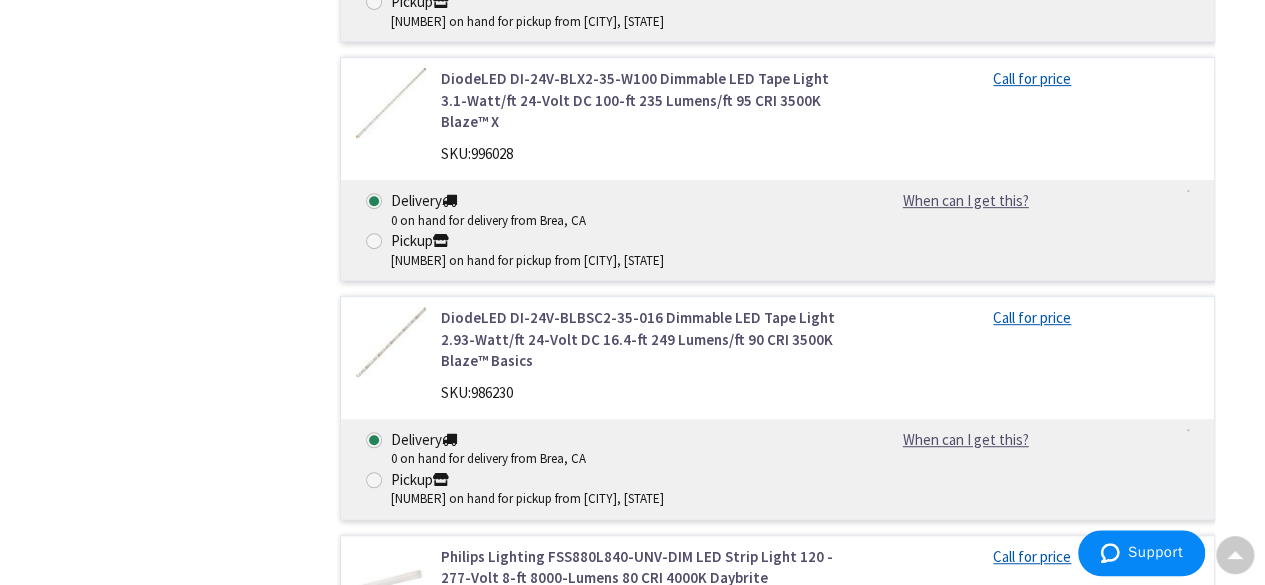 scroll, scrollTop: 8406, scrollLeft: 0, axis: vertical 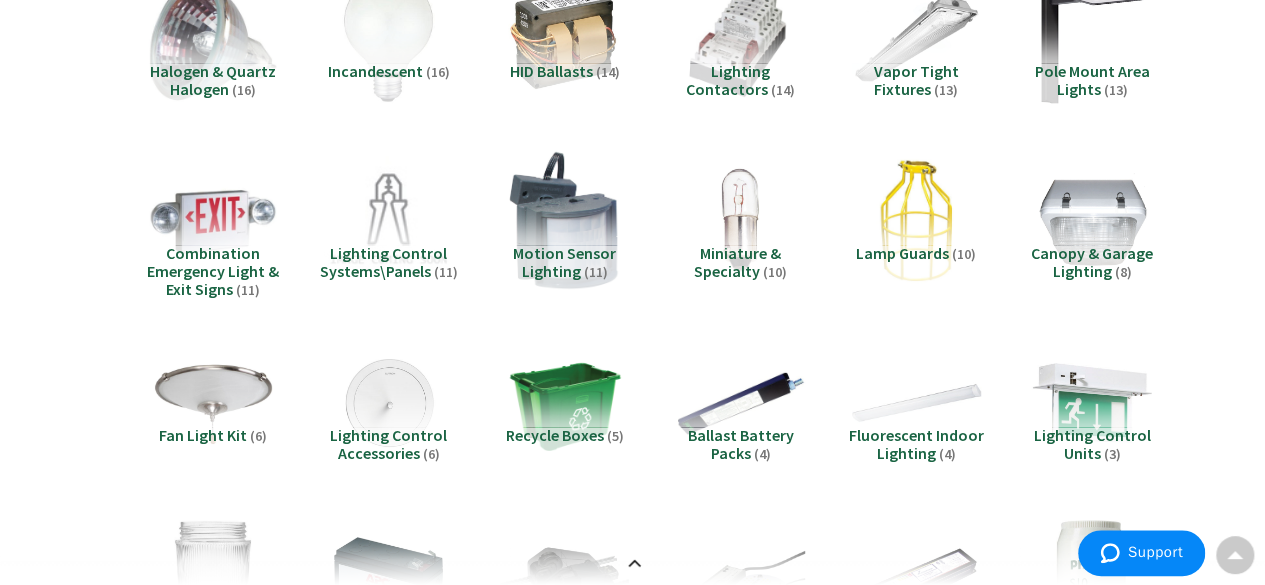 click at bounding box center [564, 220] 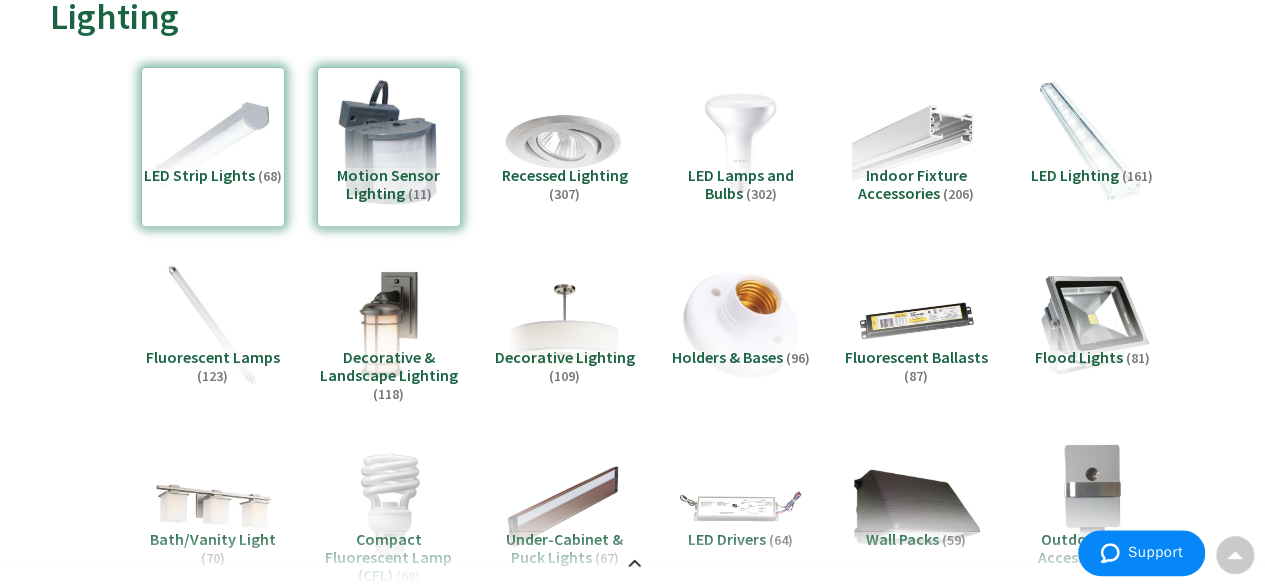 scroll, scrollTop: 206, scrollLeft: 0, axis: vertical 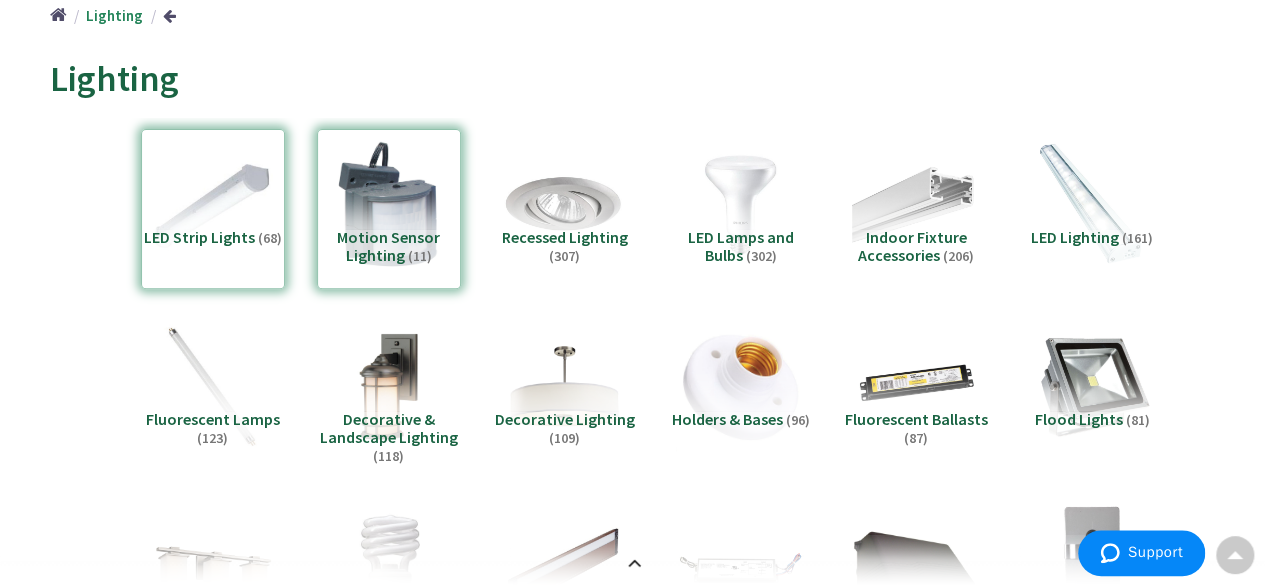 click on "Motion Sensor Lighting
(11)" at bounding box center [389, 209] 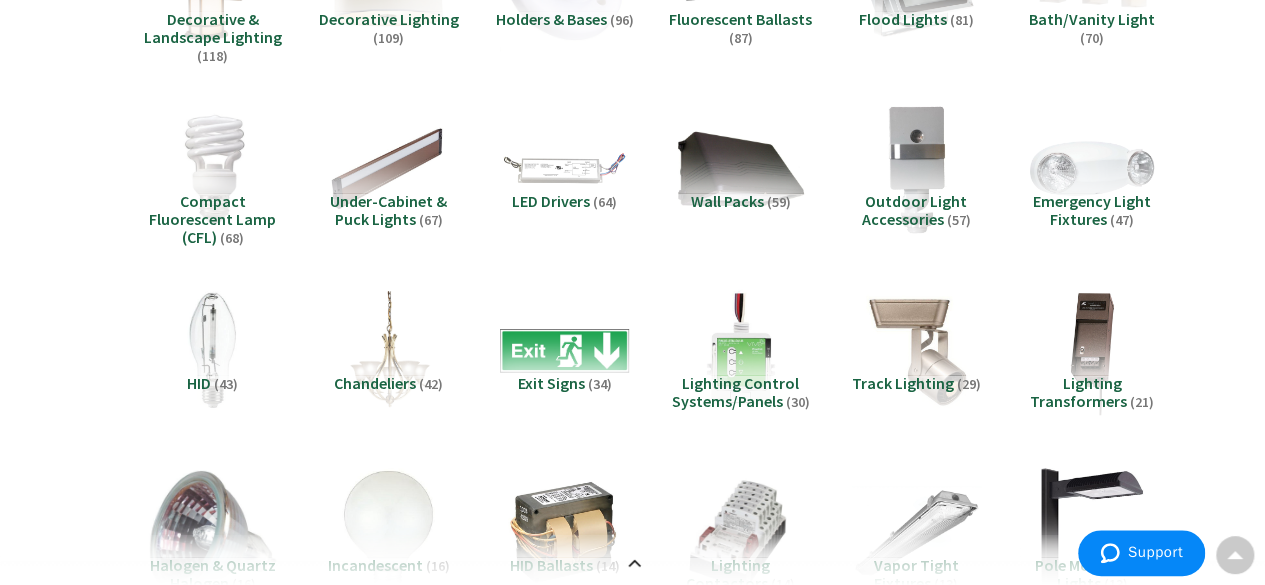 scroll, scrollTop: 906, scrollLeft: 0, axis: vertical 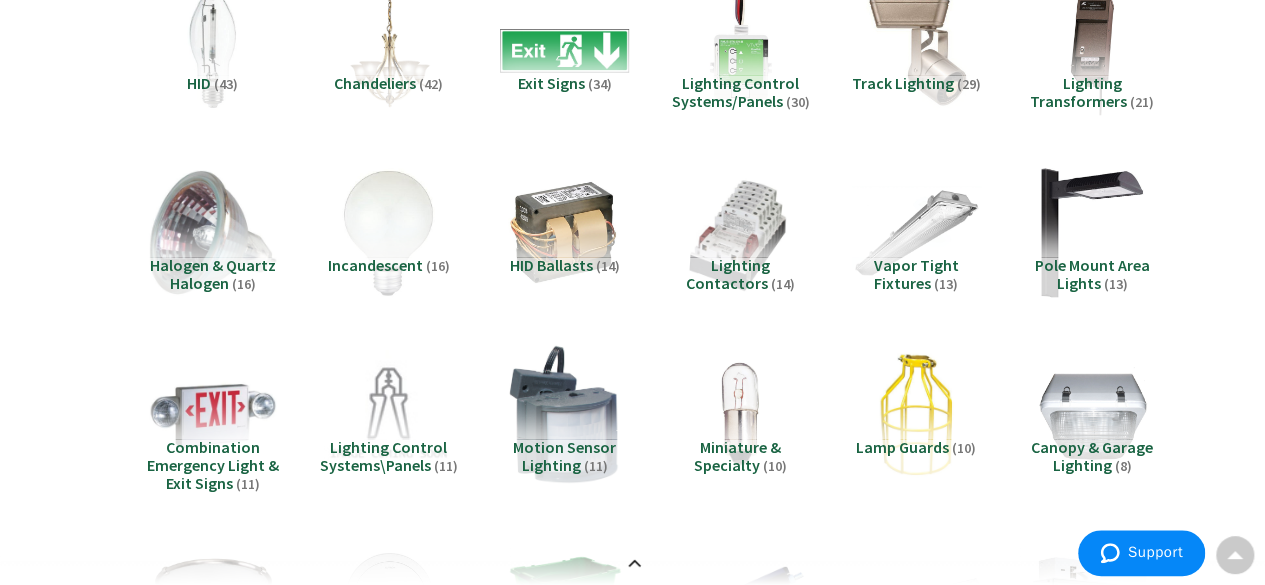 click at bounding box center [564, 414] 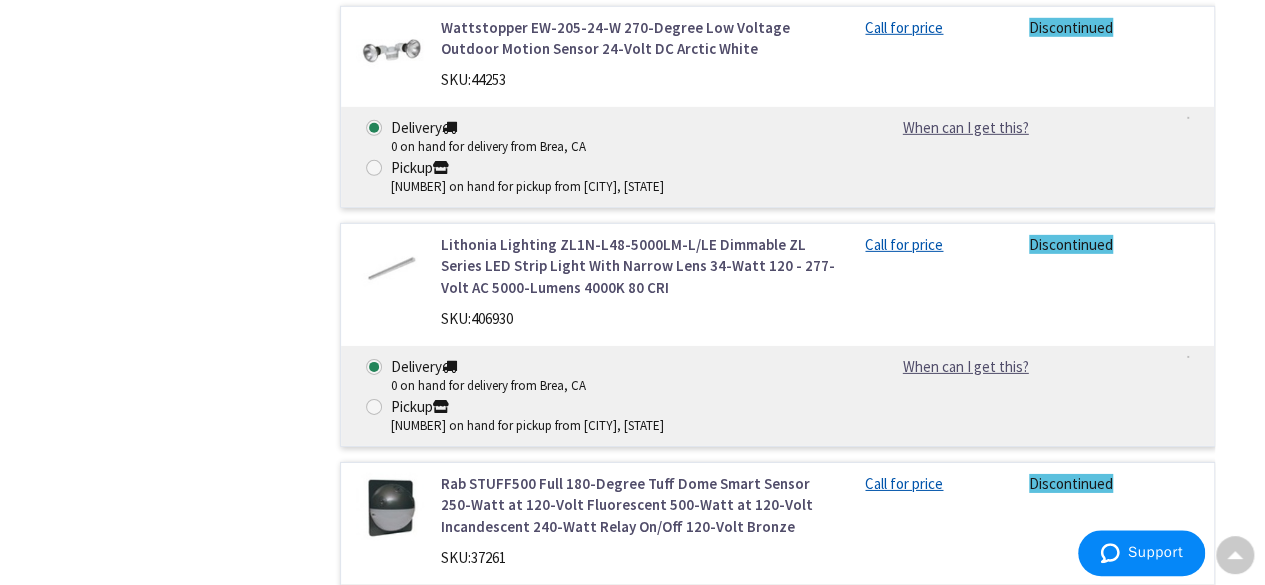 scroll, scrollTop: 10806, scrollLeft: 0, axis: vertical 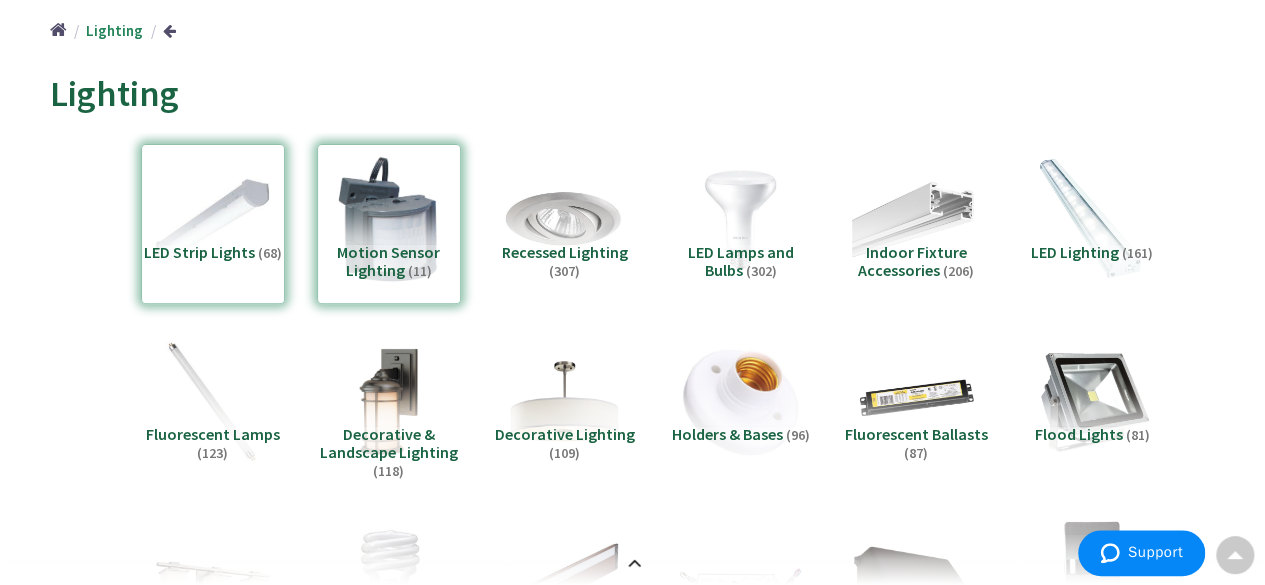 click on "LED Lighting" at bounding box center [1075, 252] 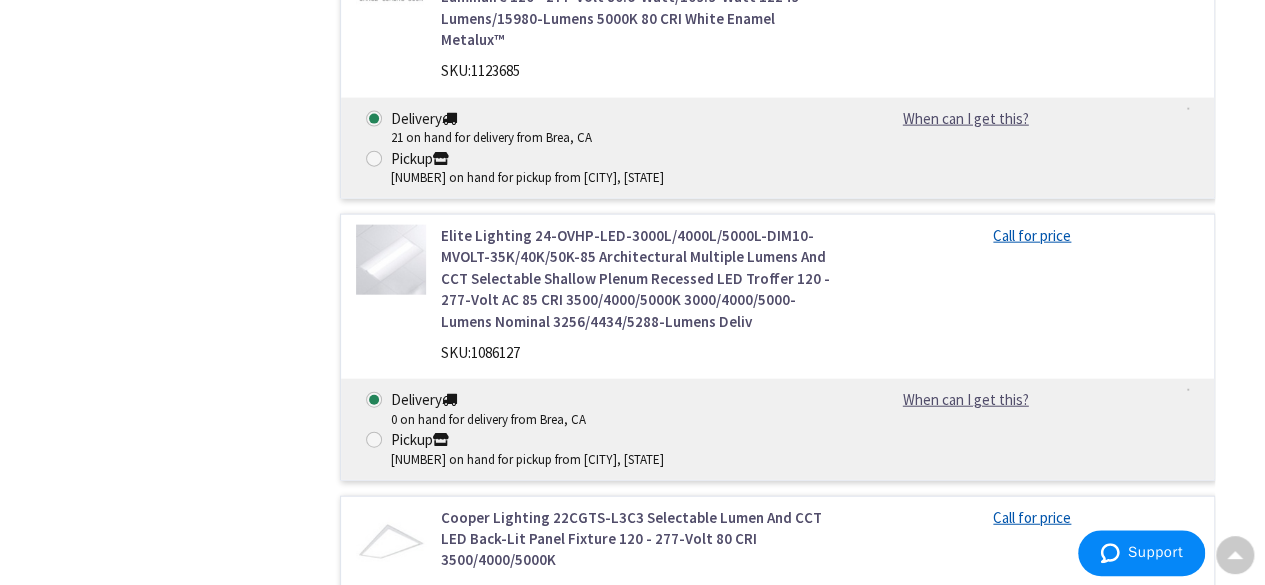 scroll, scrollTop: 14106, scrollLeft: 0, axis: vertical 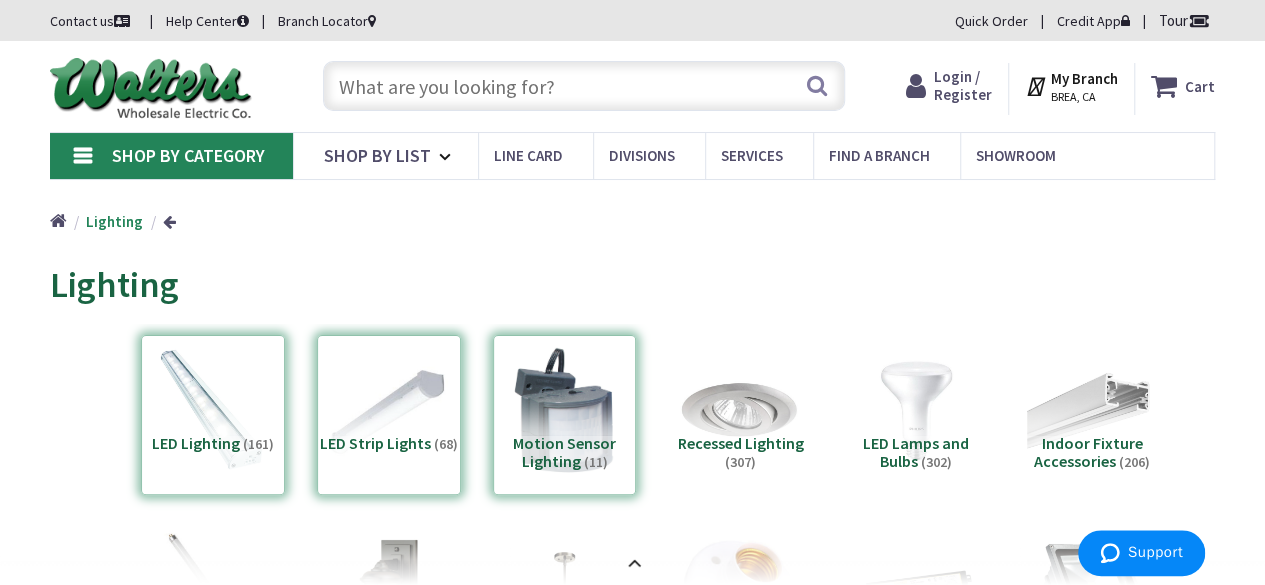 click on "Shop By Category" at bounding box center (171, 156) 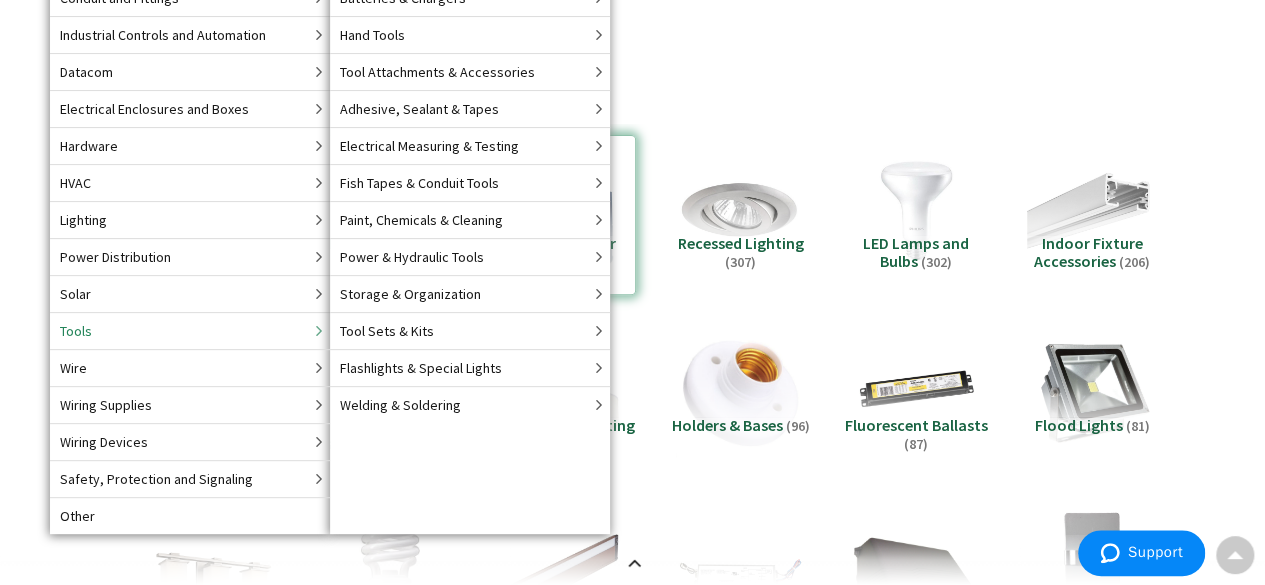 scroll, scrollTop: 300, scrollLeft: 0, axis: vertical 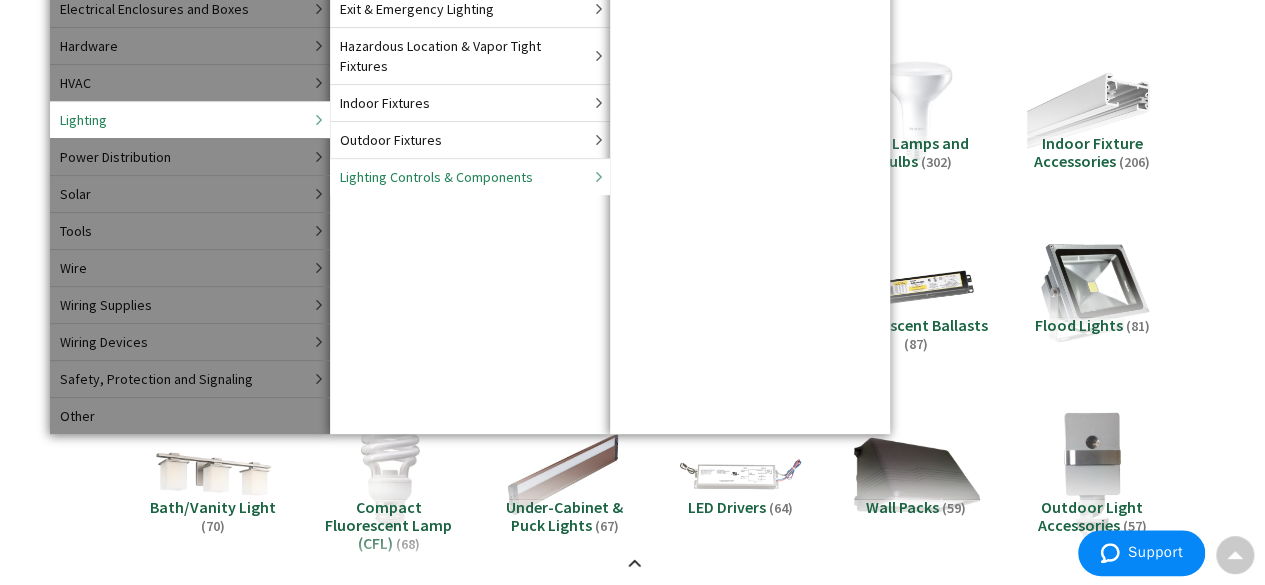 click on "Lighting Controls & Components" at bounding box center [436, 177] 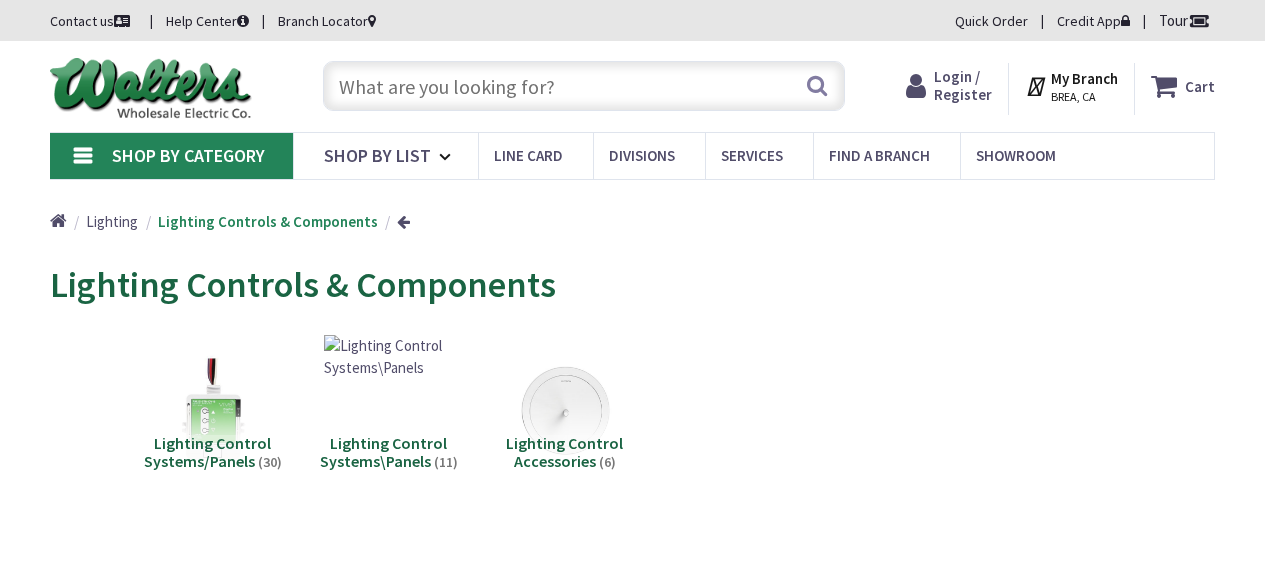 scroll, scrollTop: 0, scrollLeft: 0, axis: both 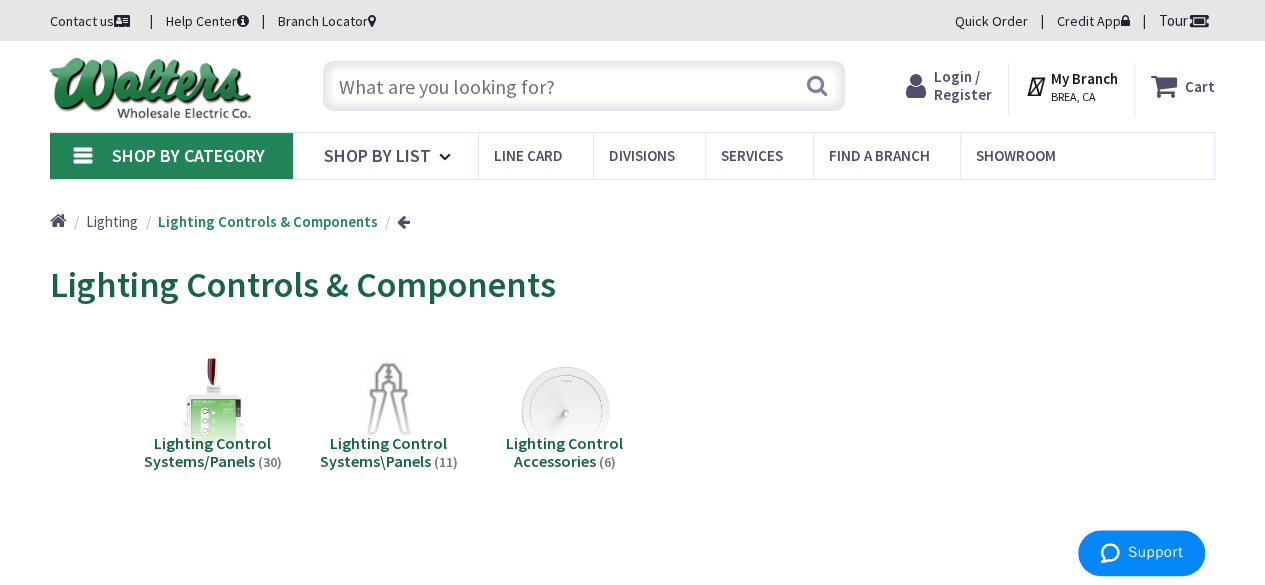 click on "Shop By Category" at bounding box center [171, 156] 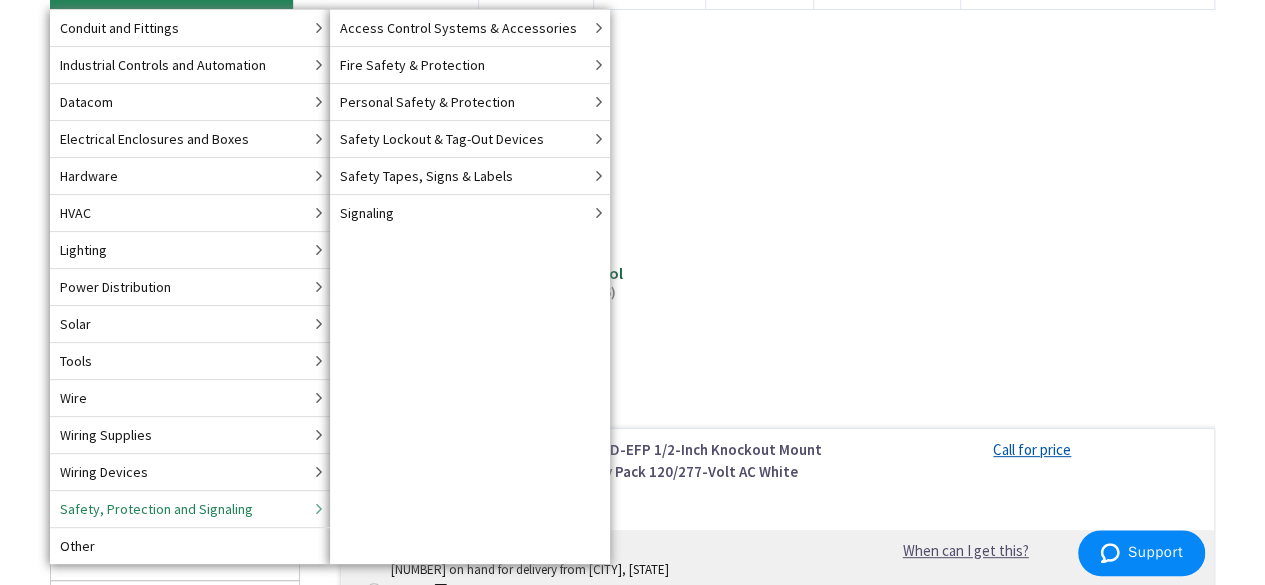 scroll, scrollTop: 200, scrollLeft: 0, axis: vertical 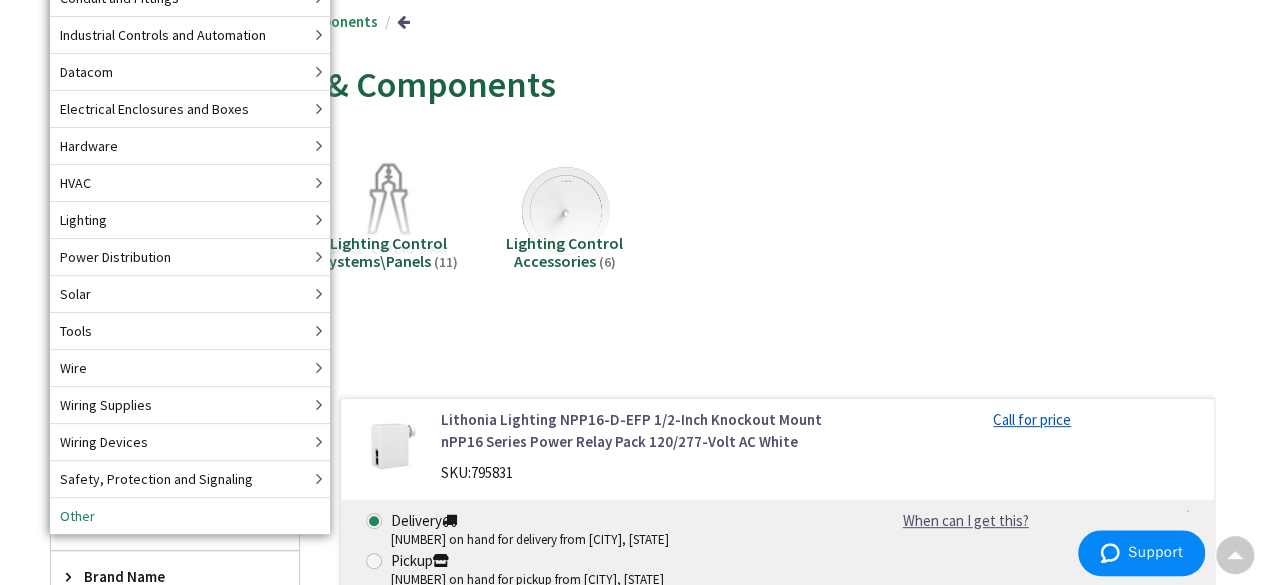 click on "Other" at bounding box center (77, 516) 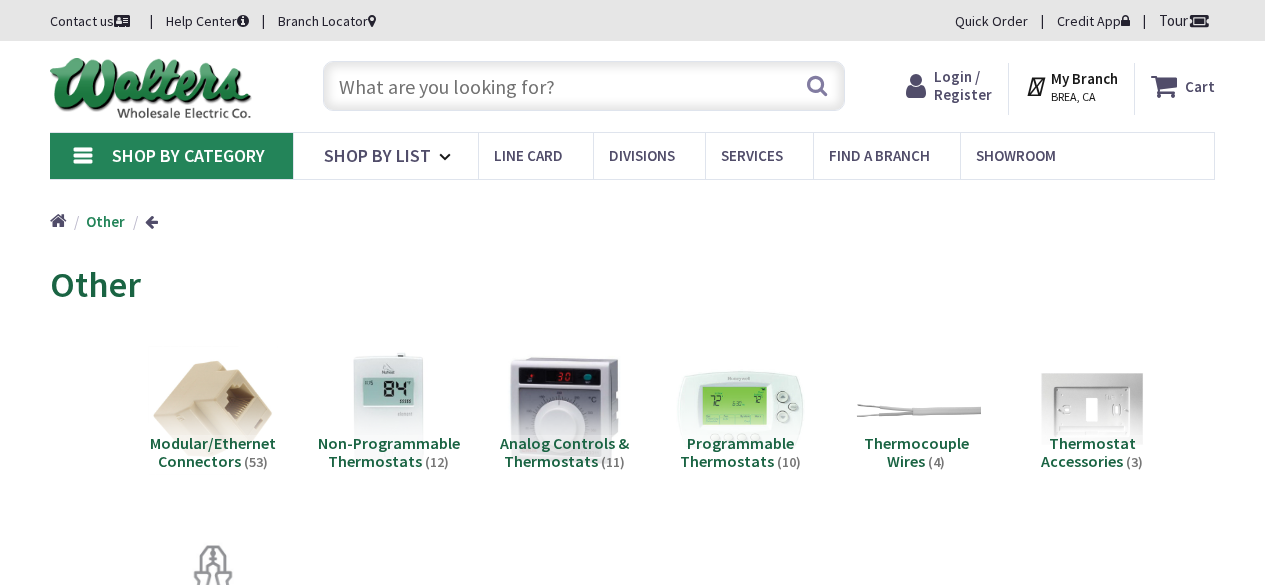 scroll, scrollTop: 0, scrollLeft: 0, axis: both 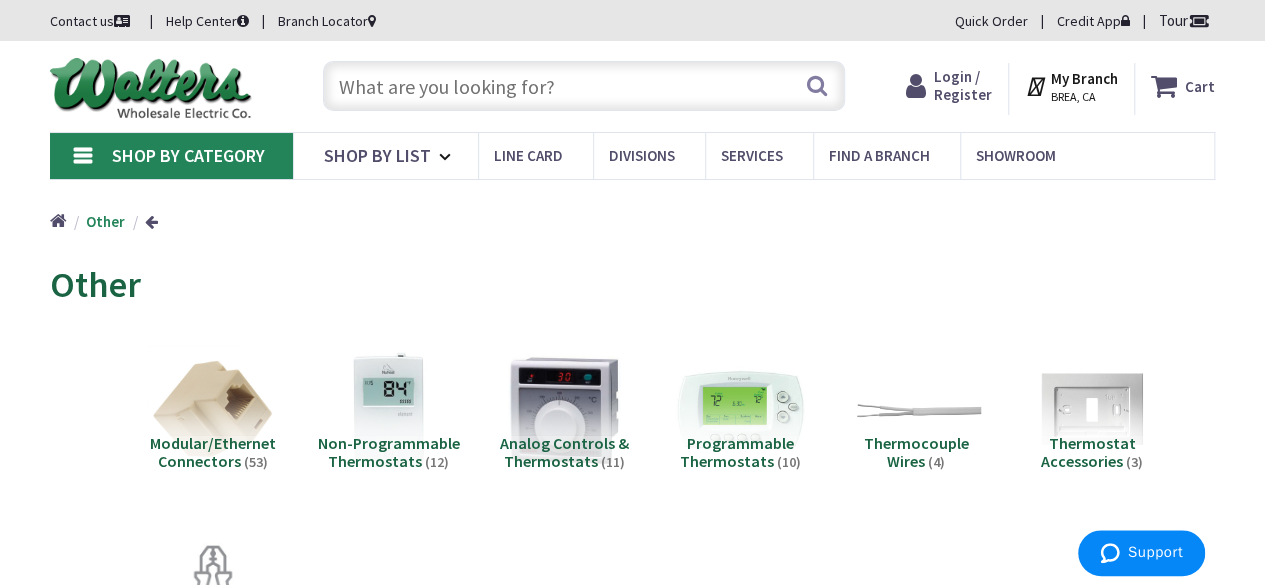 click on "Shop By Category" at bounding box center [171, 156] 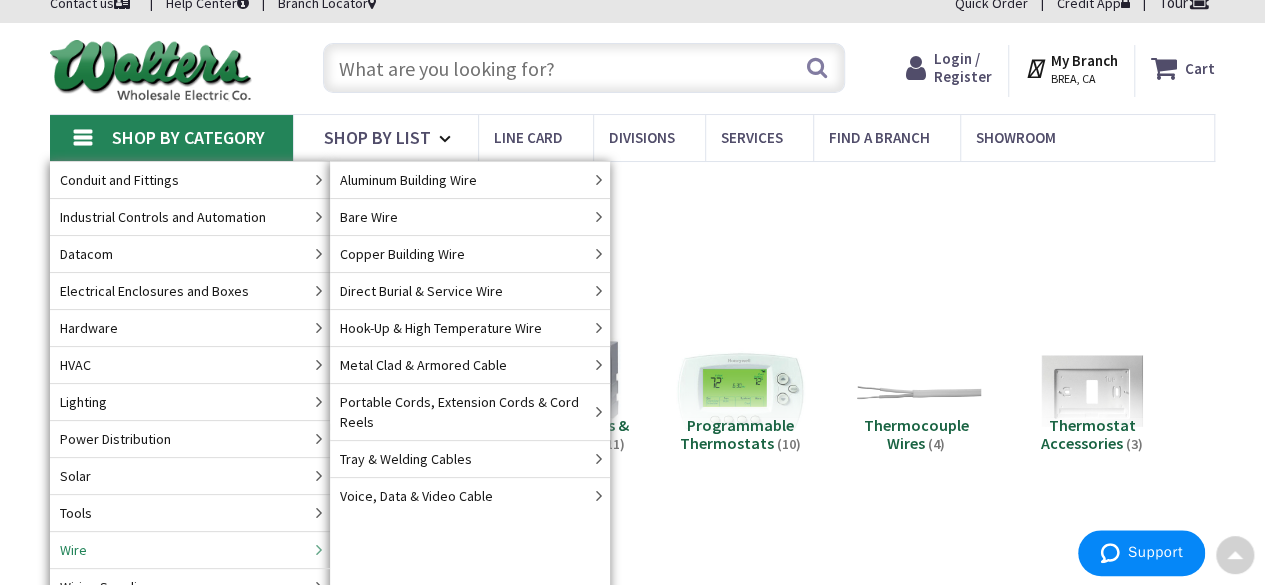 scroll, scrollTop: 0, scrollLeft: 0, axis: both 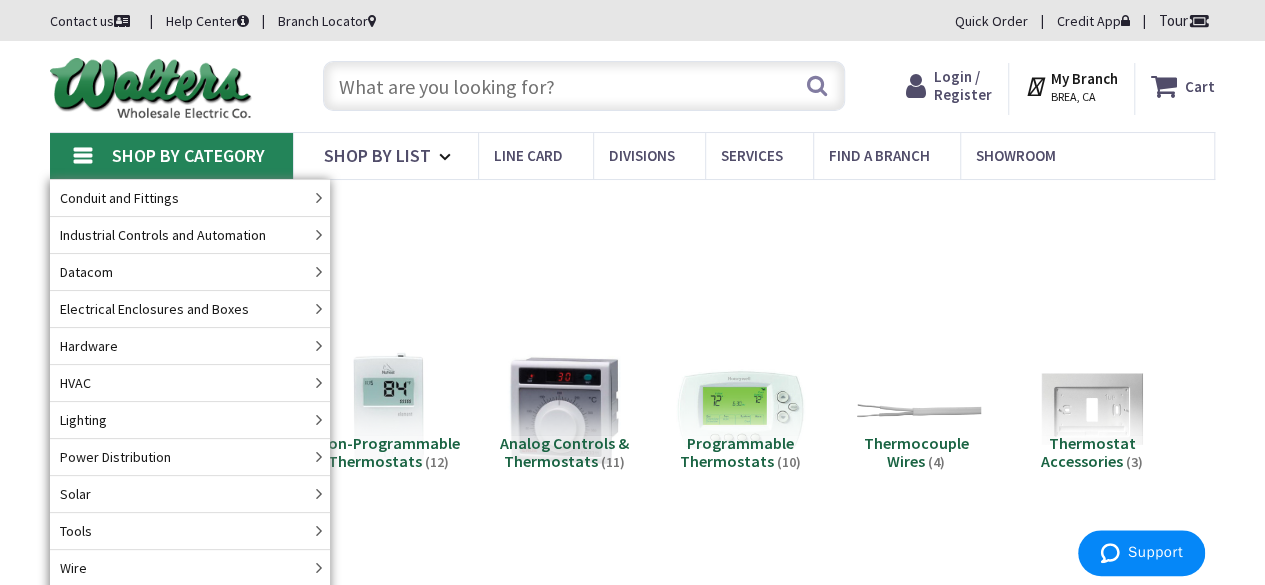 click on "Shop By Category" at bounding box center [171, 156] 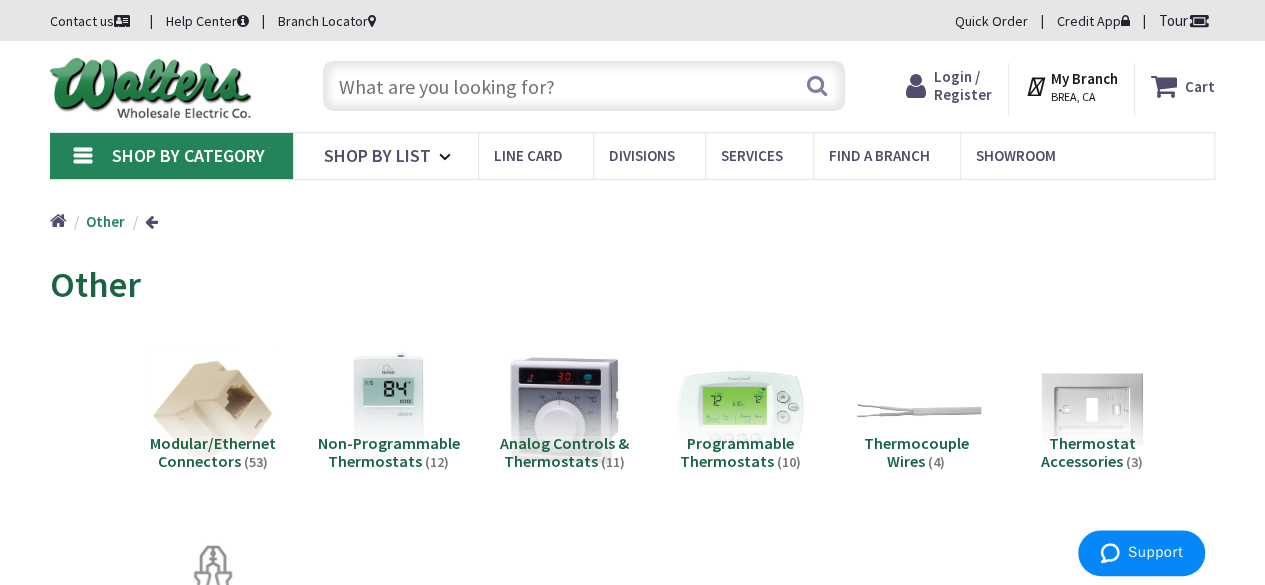 click on "Shop By Category" at bounding box center [171, 156] 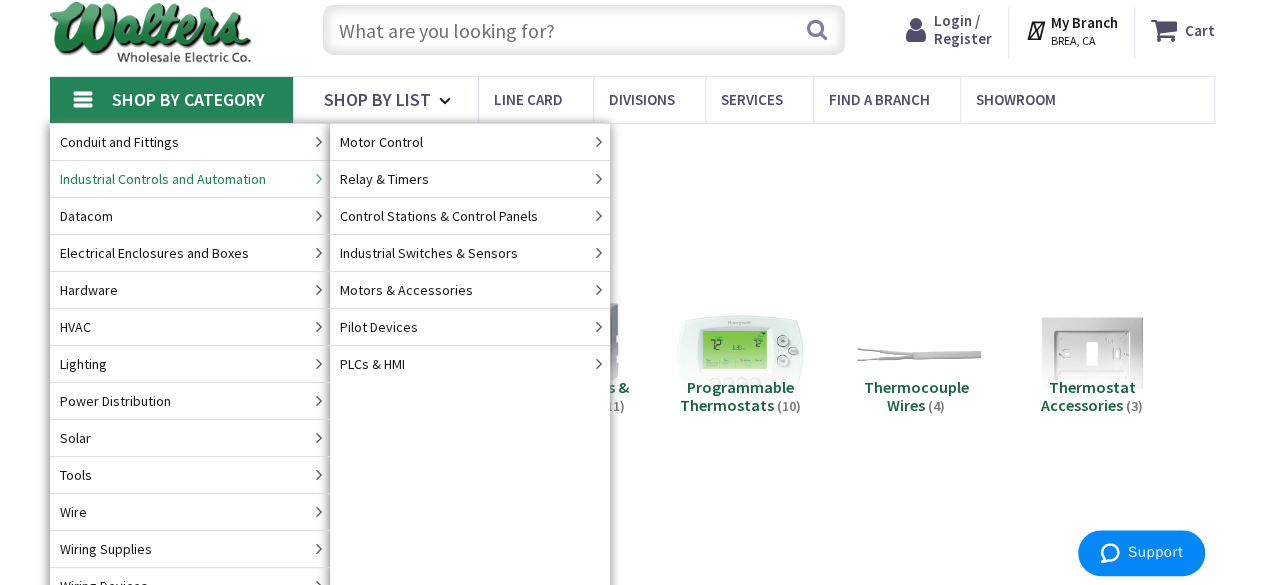 scroll, scrollTop: 100, scrollLeft: 0, axis: vertical 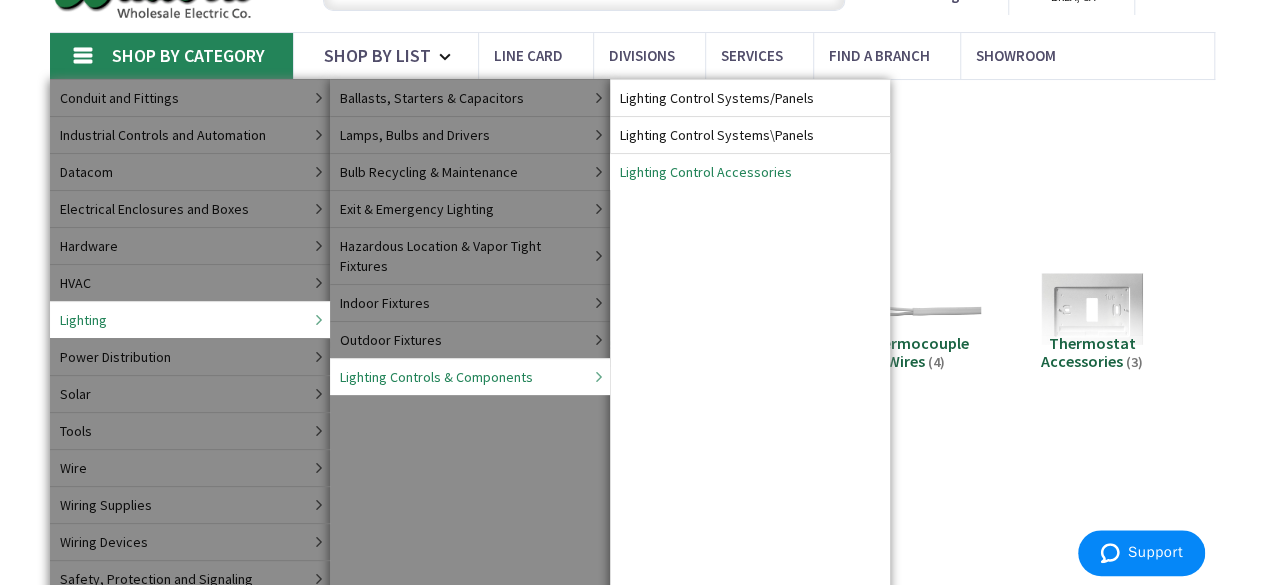 click on "Lighting Control Accessories" at bounding box center (706, 172) 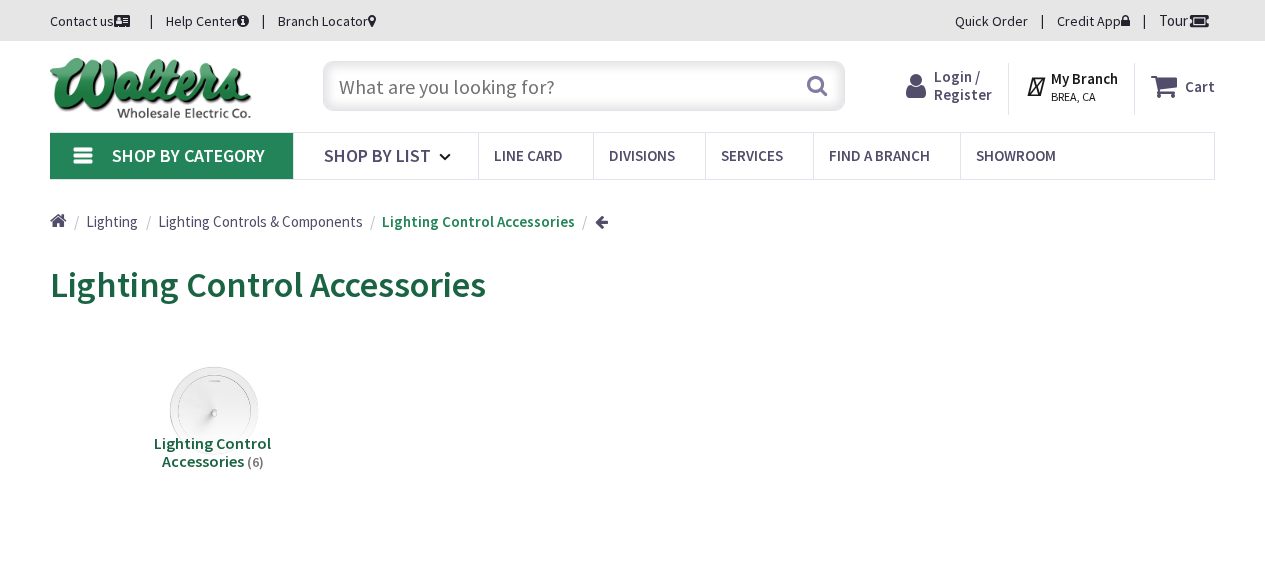 scroll, scrollTop: 0, scrollLeft: 0, axis: both 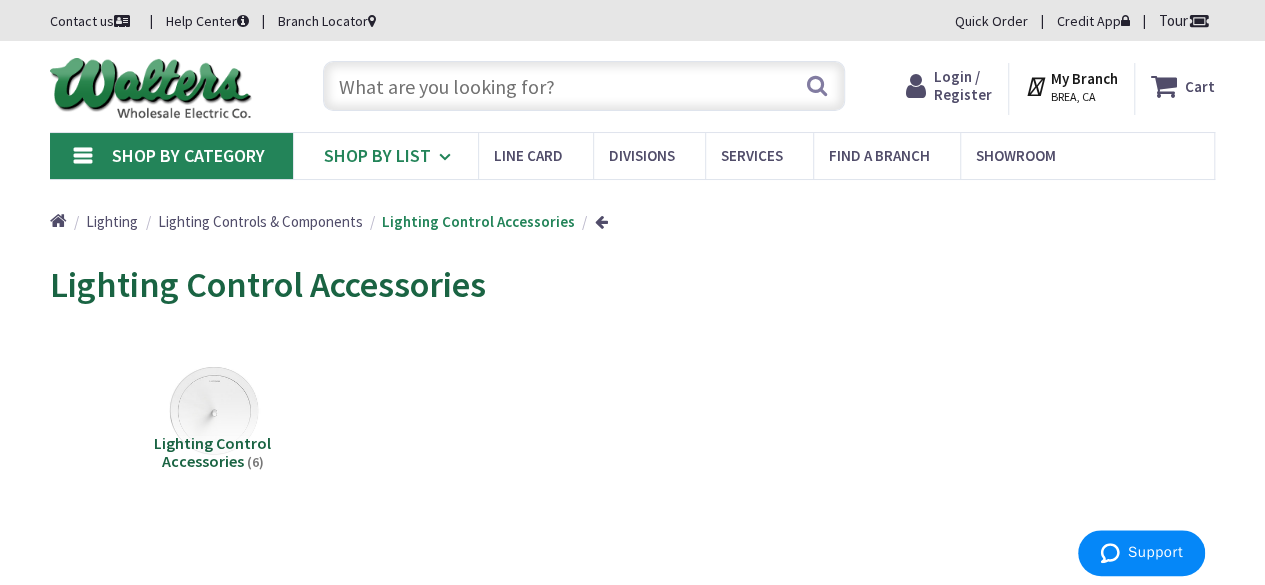 click at bounding box center [448, 157] 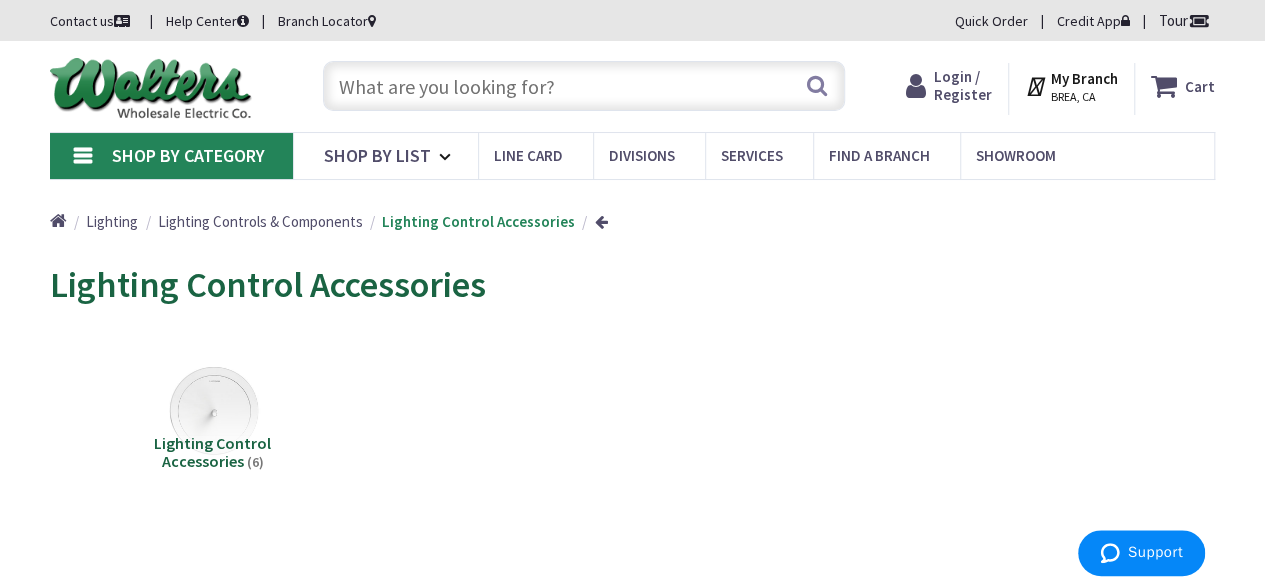 click on "Shop By Category" at bounding box center (171, 156) 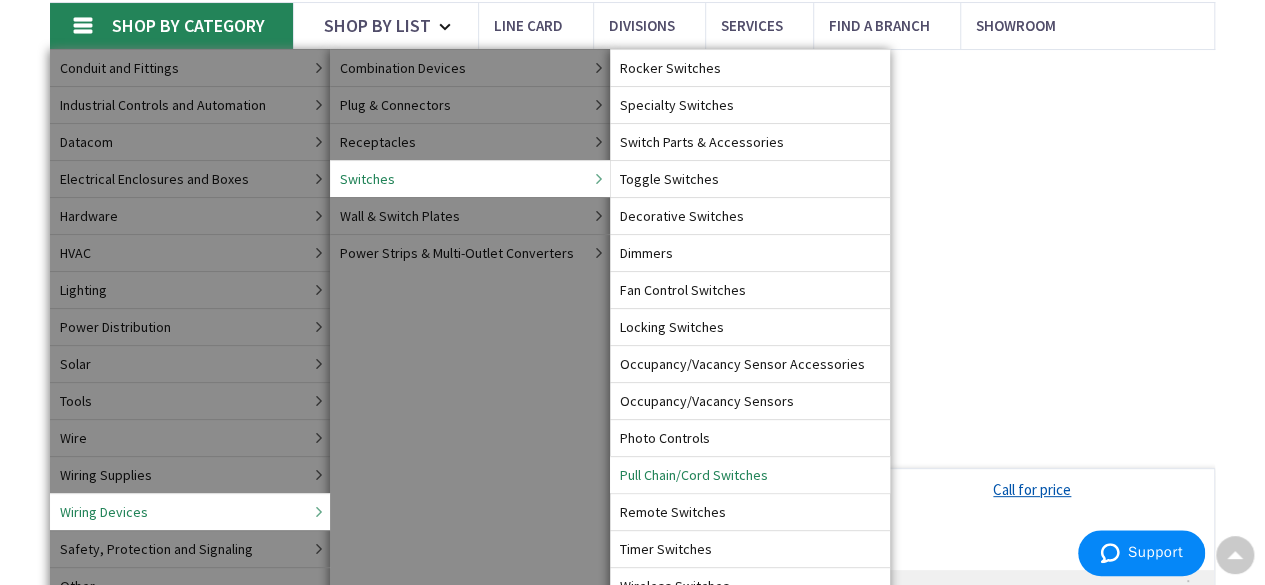 scroll, scrollTop: 100, scrollLeft: 0, axis: vertical 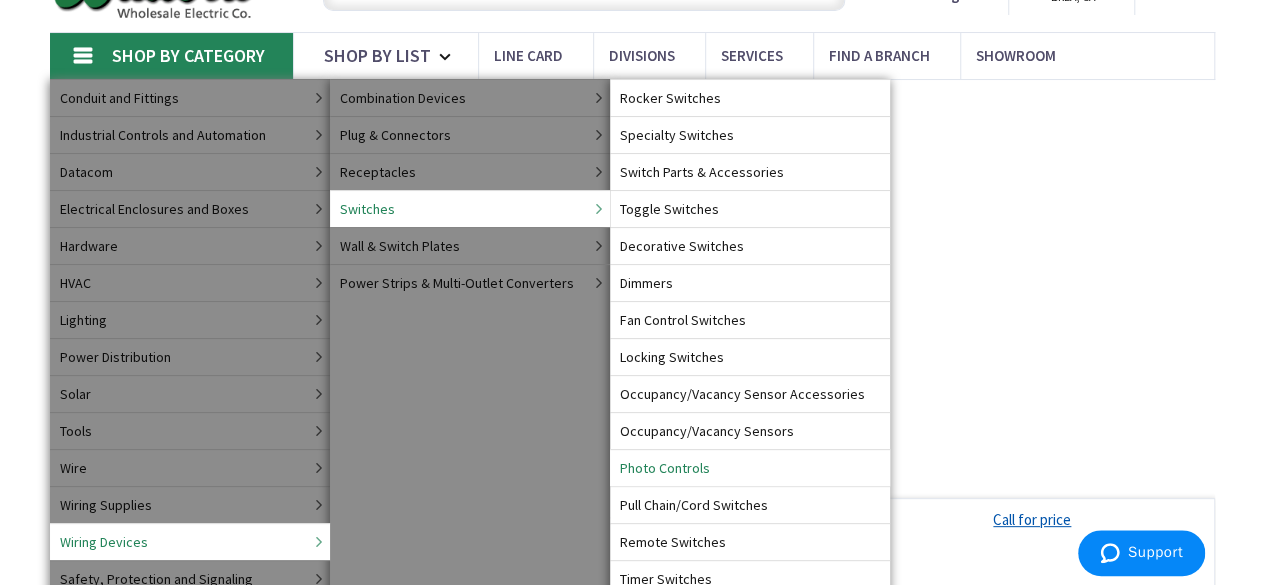 click on "Photo Controls" at bounding box center [665, 468] 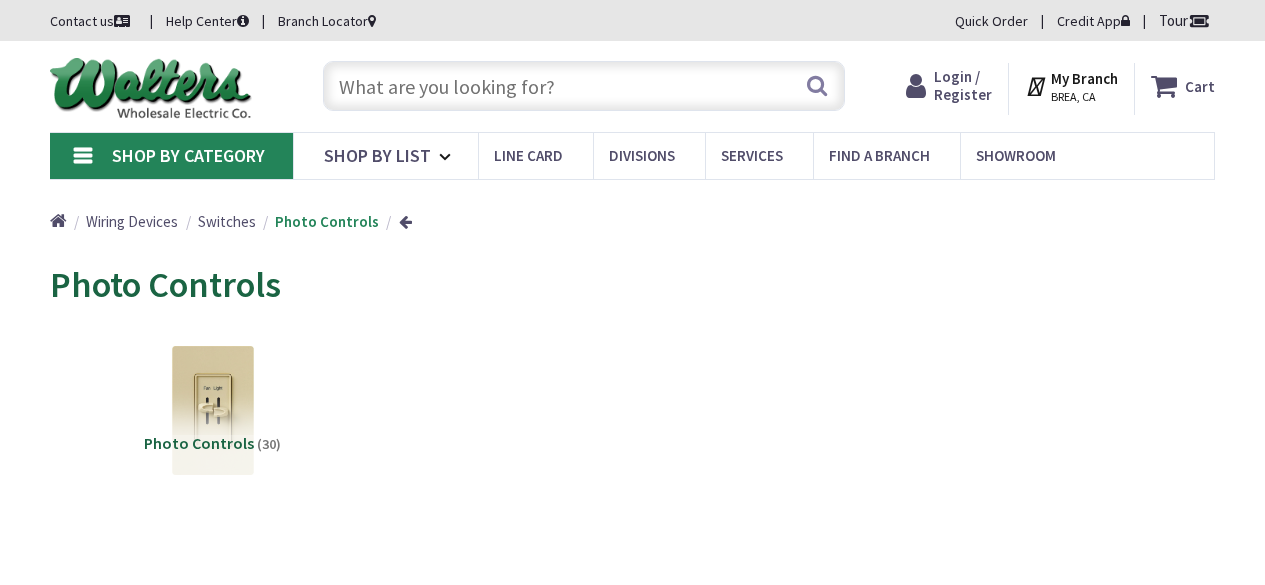 scroll, scrollTop: 0, scrollLeft: 0, axis: both 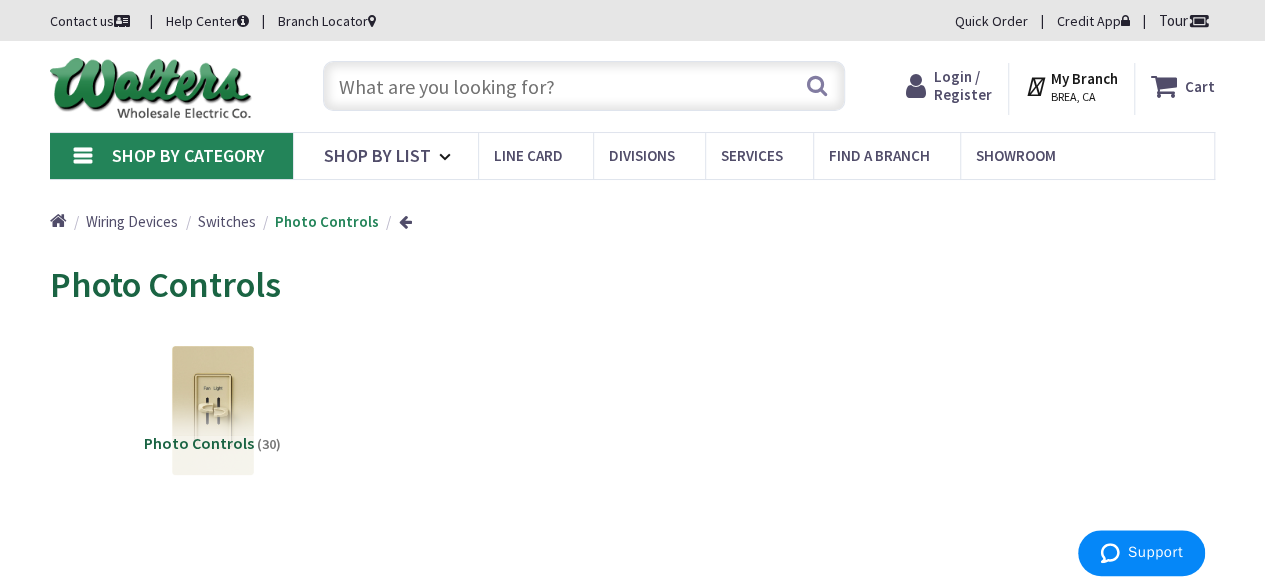 click on "Switches" at bounding box center [227, 221] 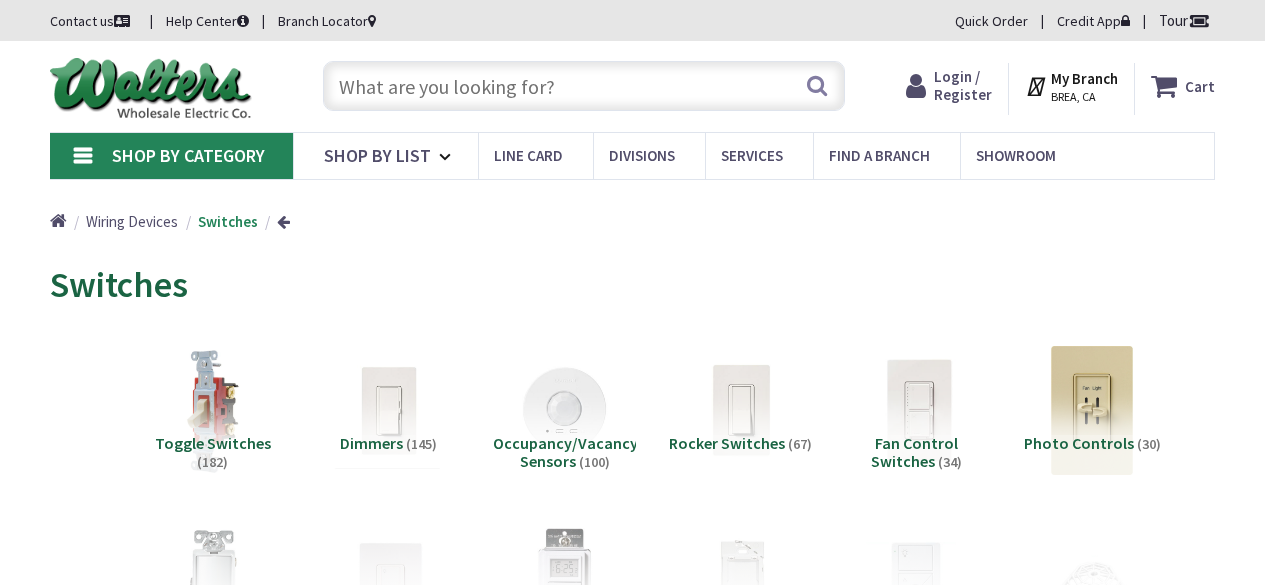 scroll, scrollTop: 0, scrollLeft: 0, axis: both 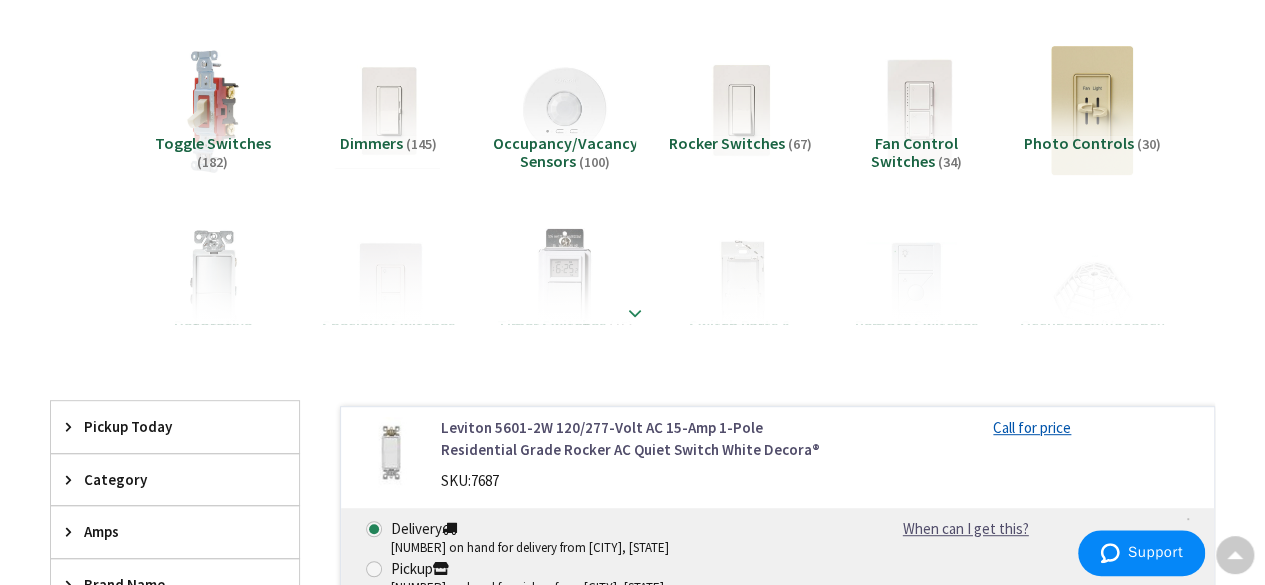 click at bounding box center (635, 313) 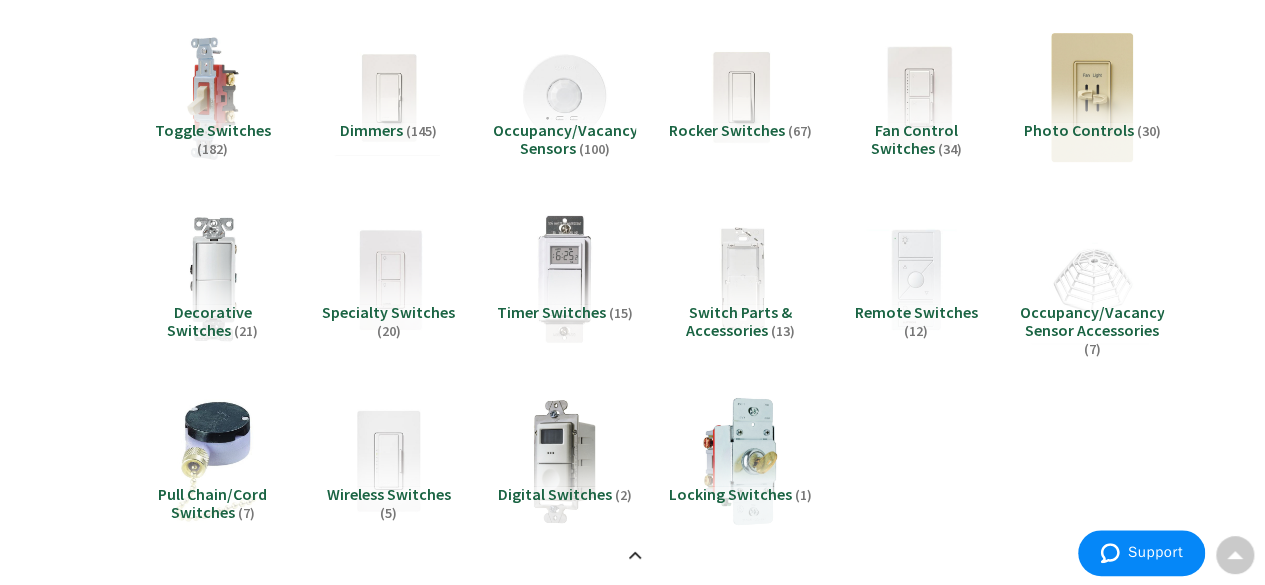 scroll, scrollTop: 200, scrollLeft: 0, axis: vertical 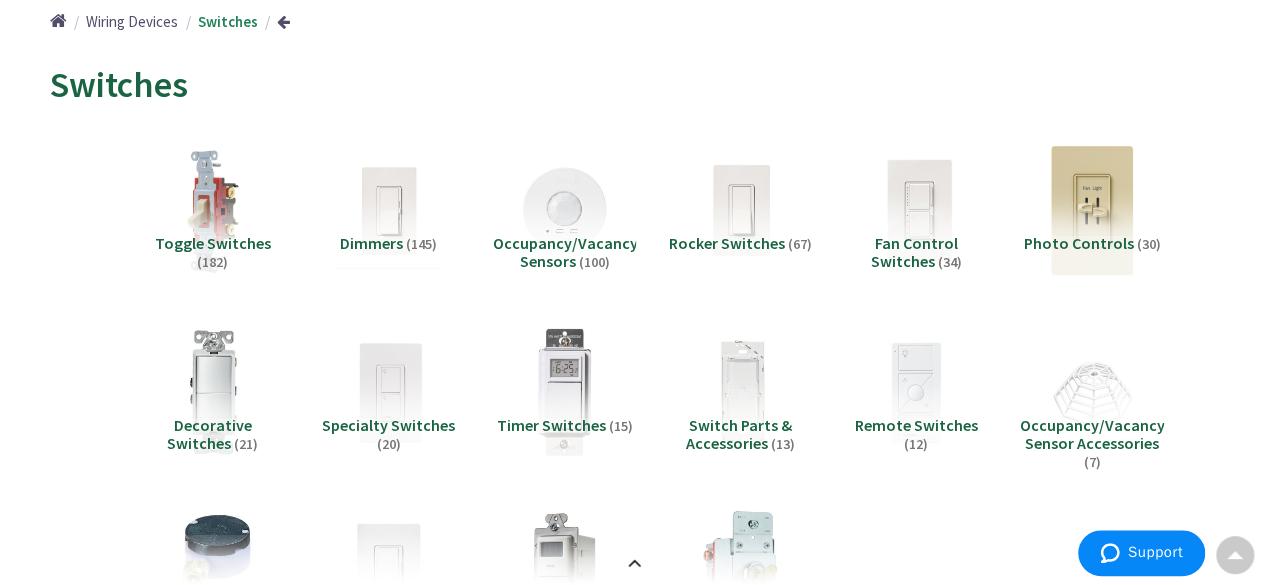 click on "Occupancy/Vacancy Sensor Accessories" at bounding box center [1092, 434] 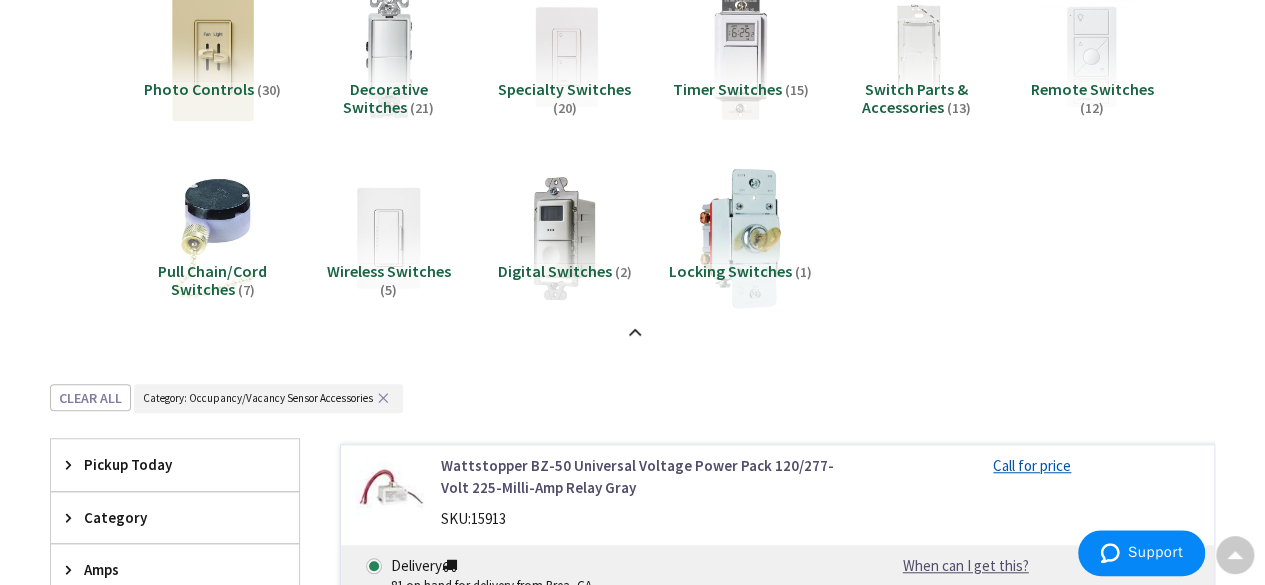 scroll, scrollTop: 318, scrollLeft: 0, axis: vertical 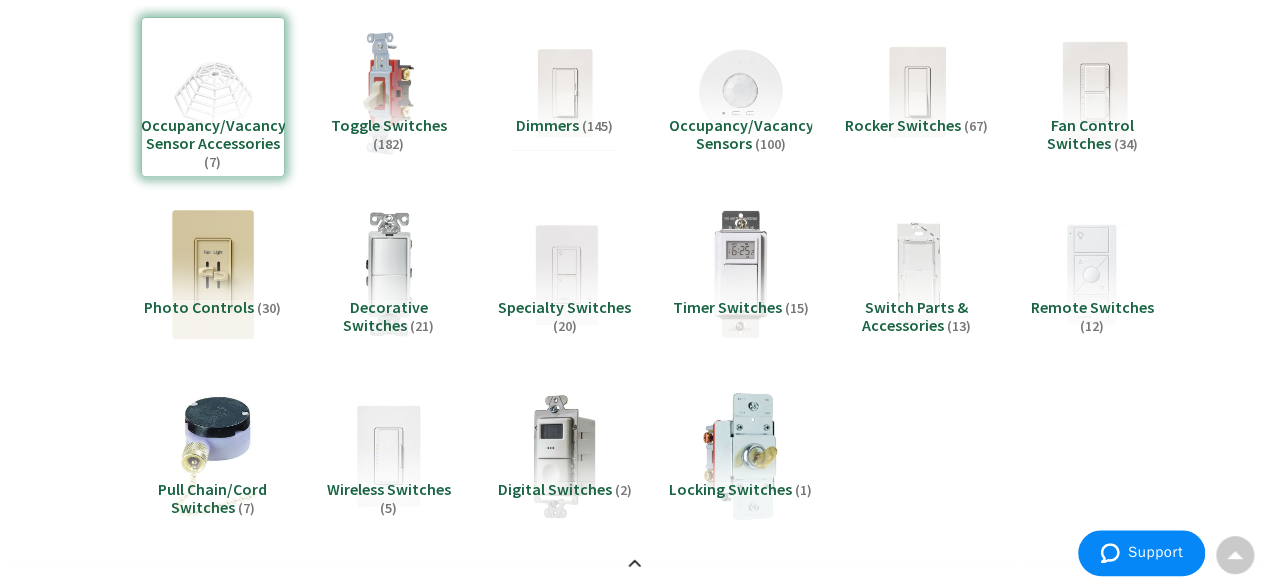 click on "Occupancy/Vacancy Sensors" at bounding box center (740, 134) 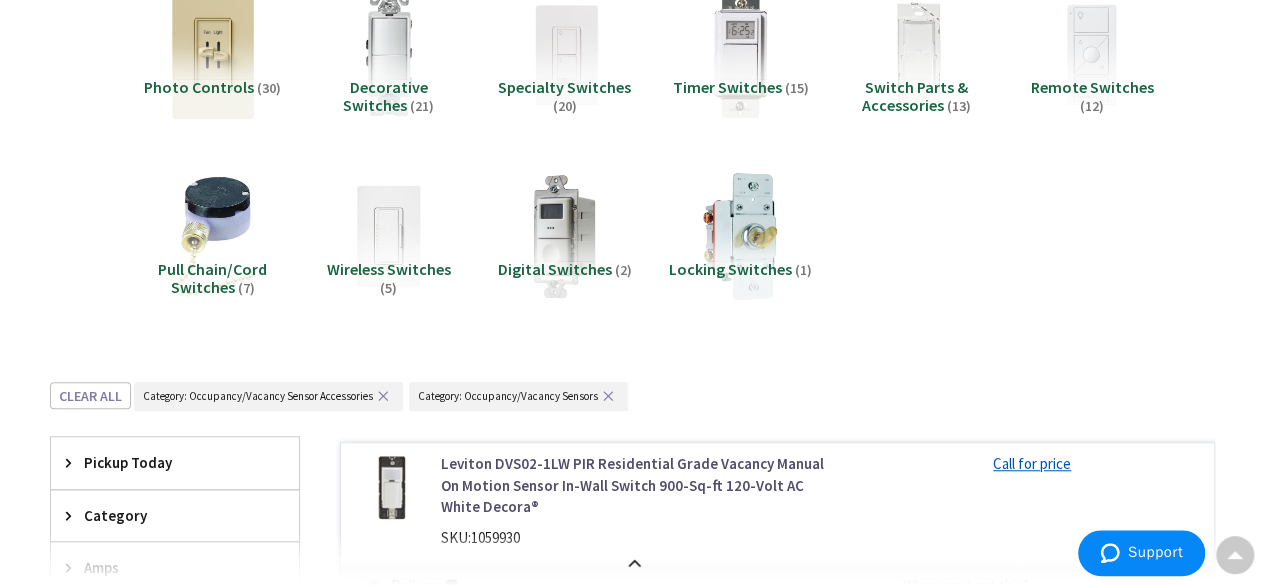 scroll, scrollTop: 304, scrollLeft: 0, axis: vertical 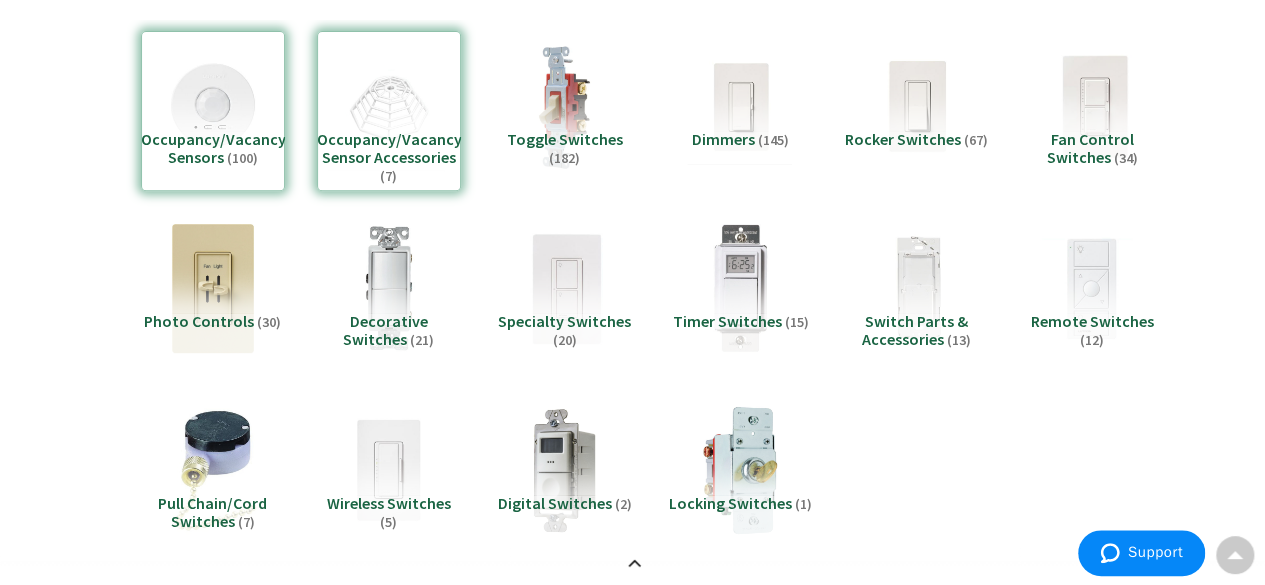 click at bounding box center [564, 288] 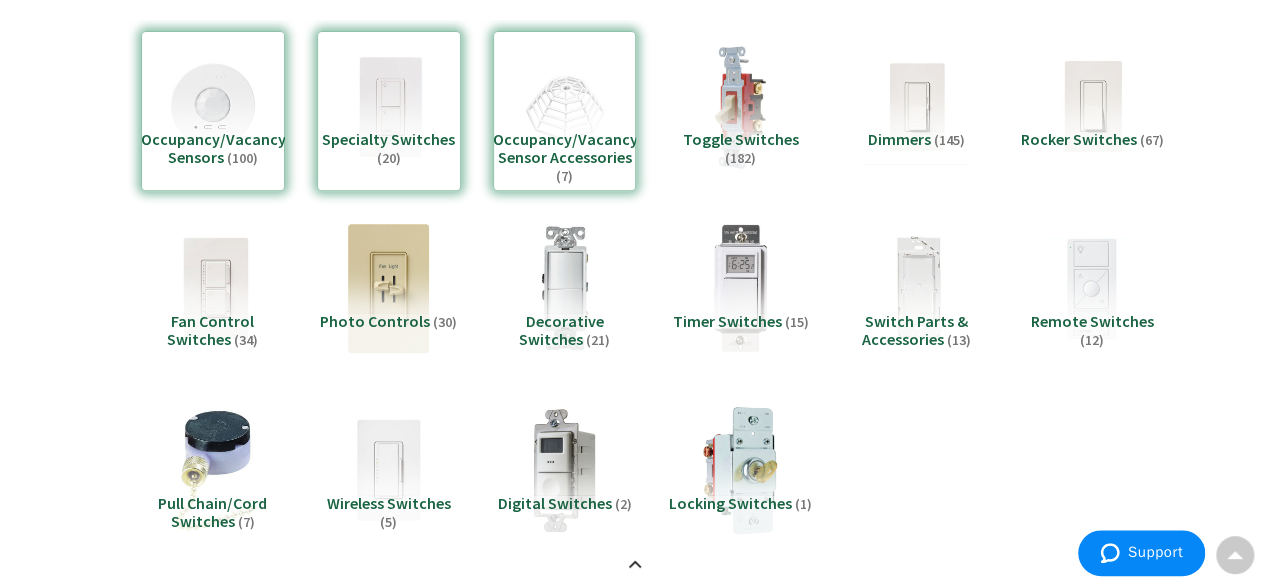 scroll, scrollTop: 918, scrollLeft: 0, axis: vertical 